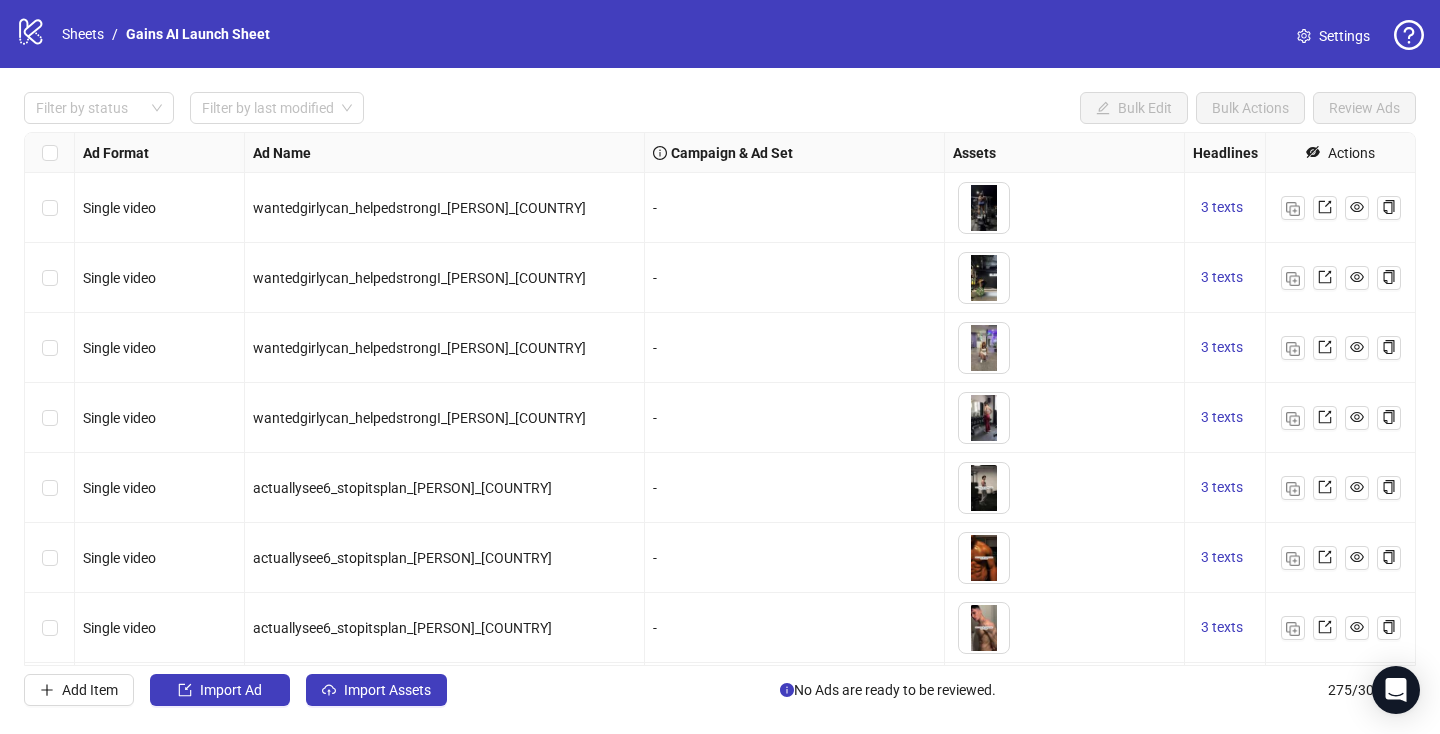 scroll, scrollTop: 0, scrollLeft: 0, axis: both 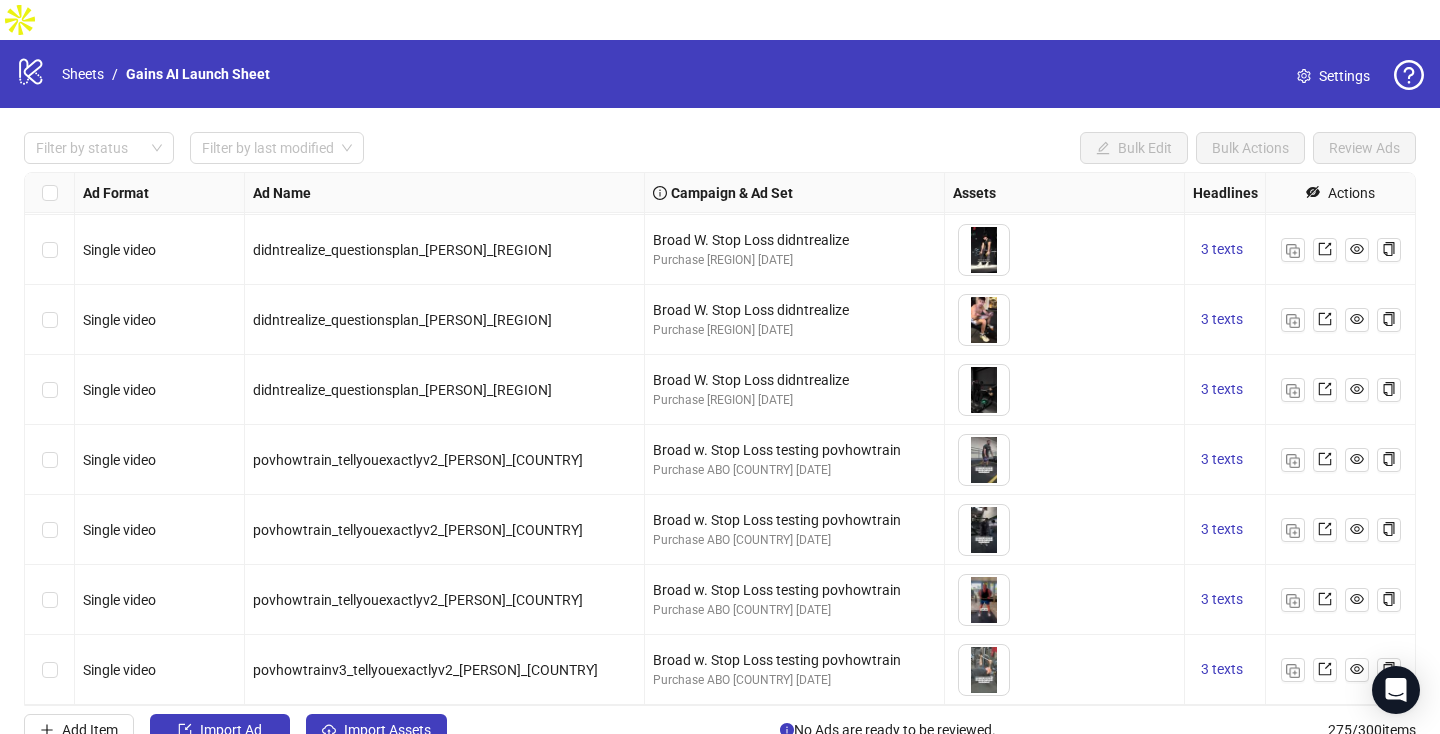 click at bounding box center [50, 460] 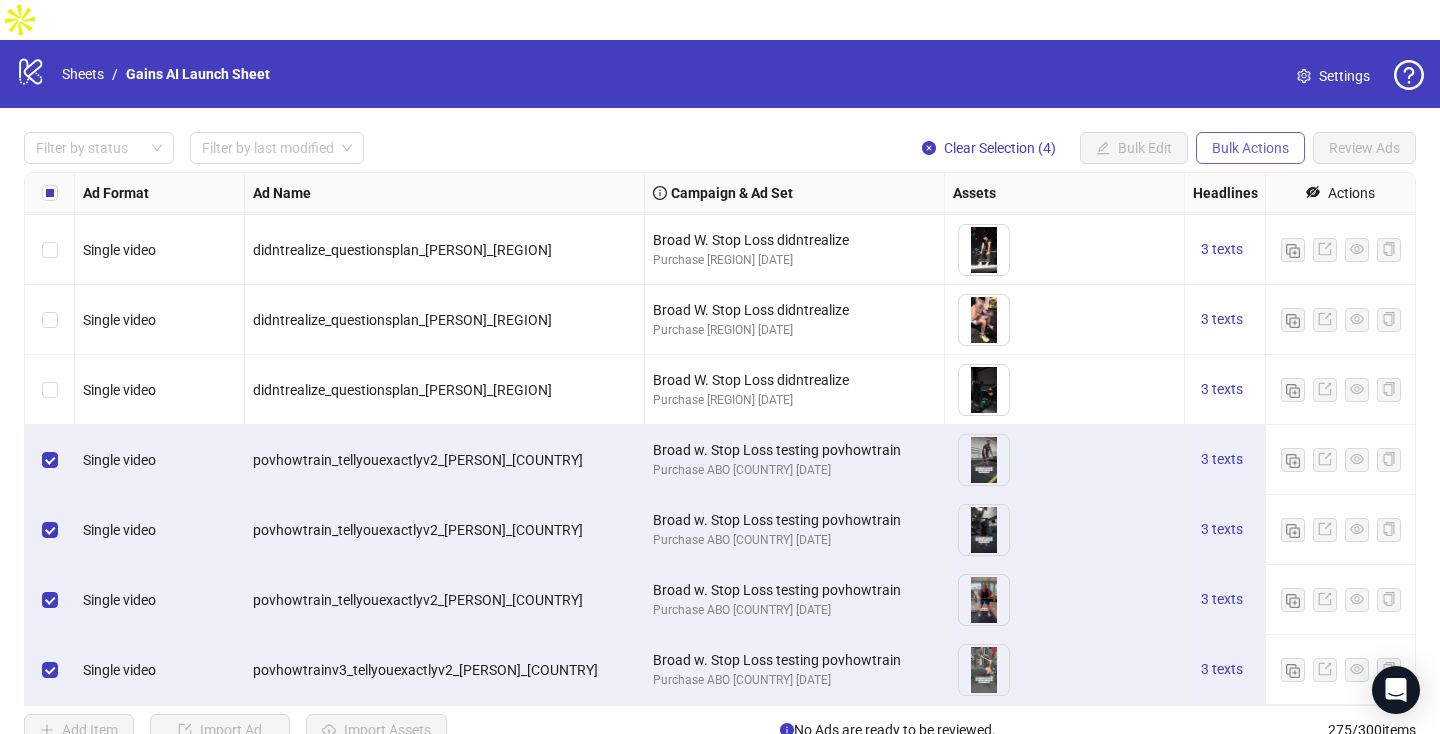 click on "Bulk Actions" at bounding box center (1103, 148) 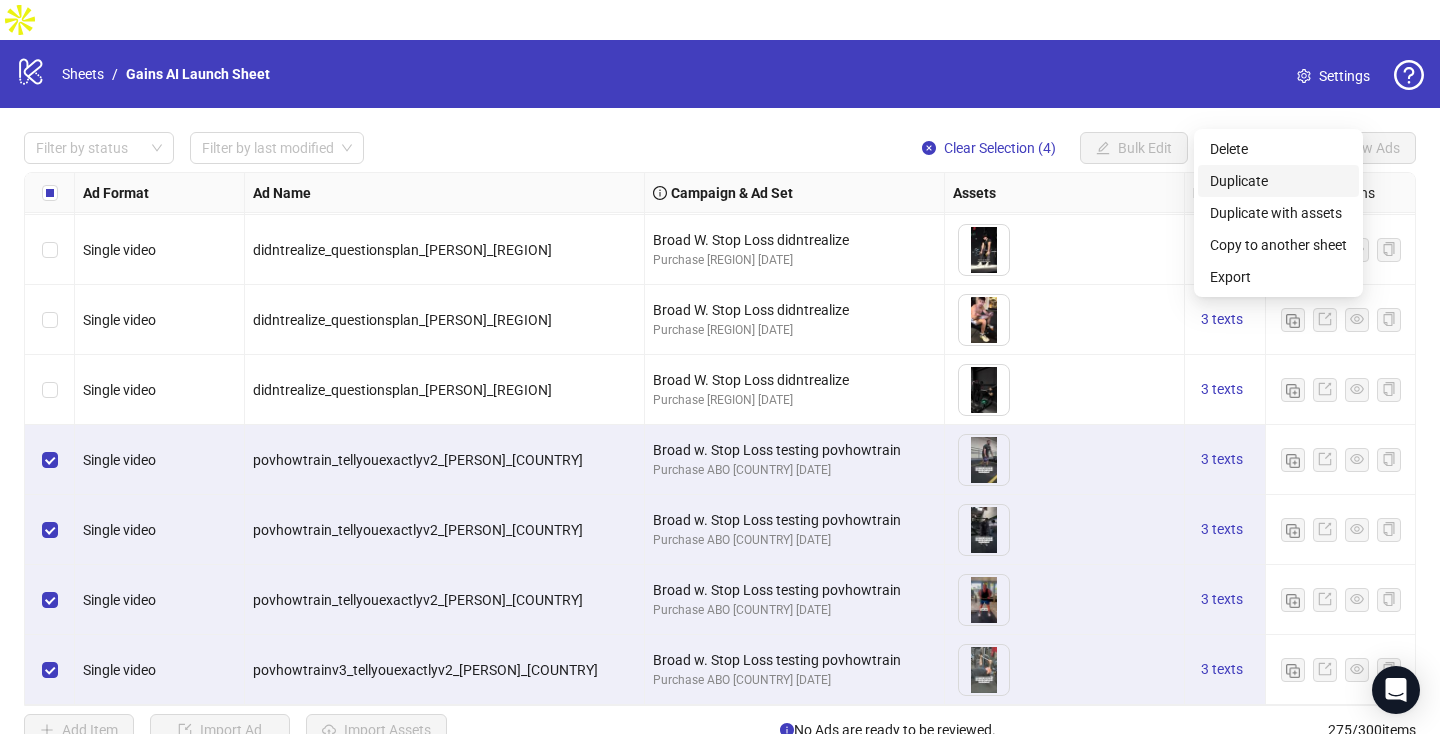click on "Duplicate" at bounding box center (1278, 181) 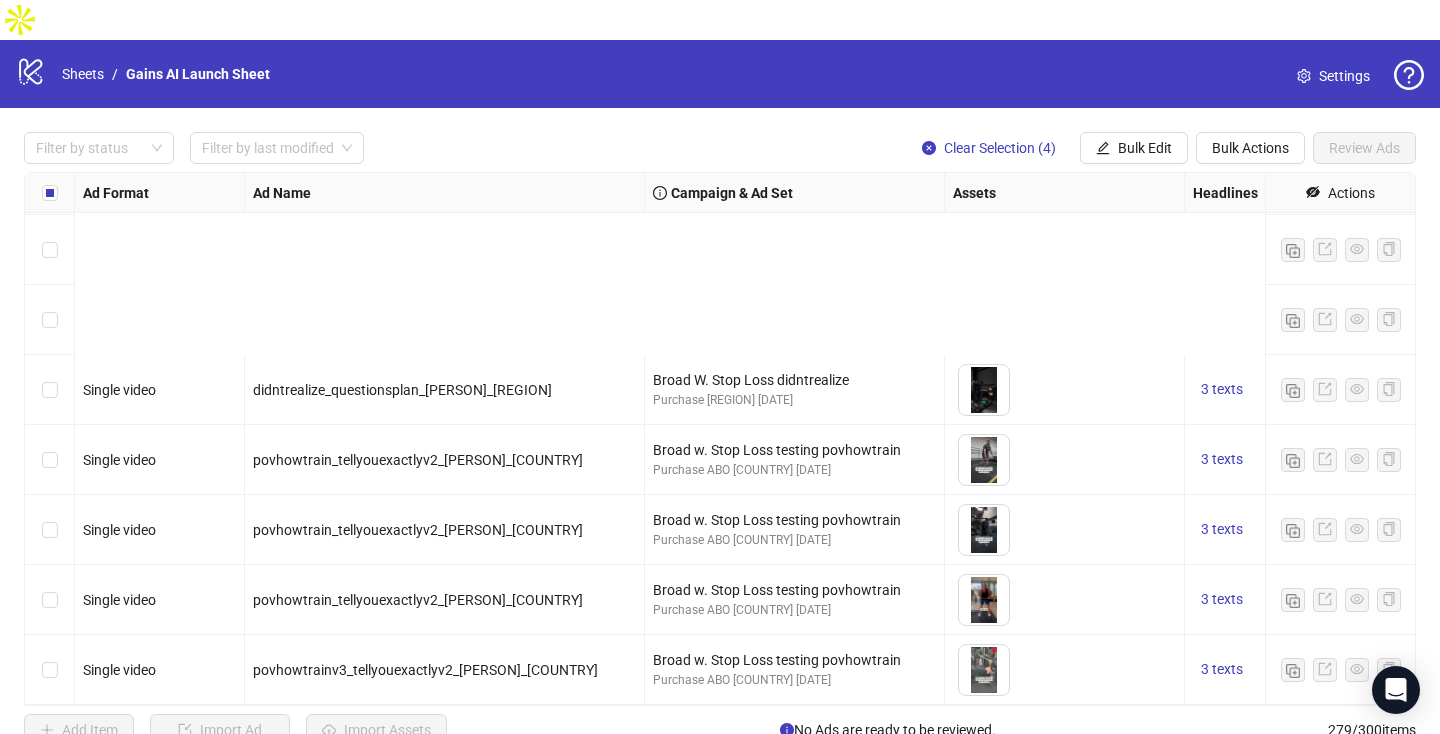 scroll, scrollTop: 19038, scrollLeft: 0, axis: vertical 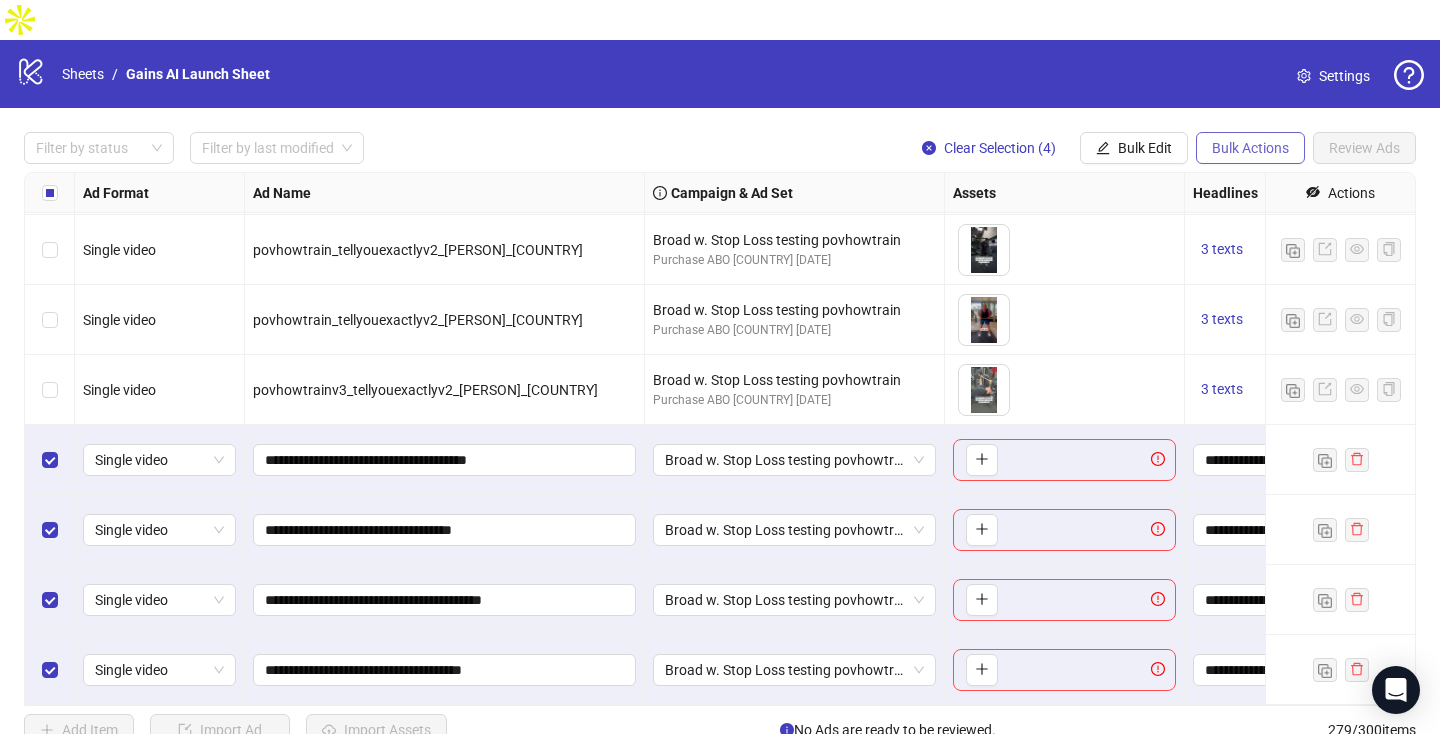click on "Bulk Actions" at bounding box center [1134, 148] 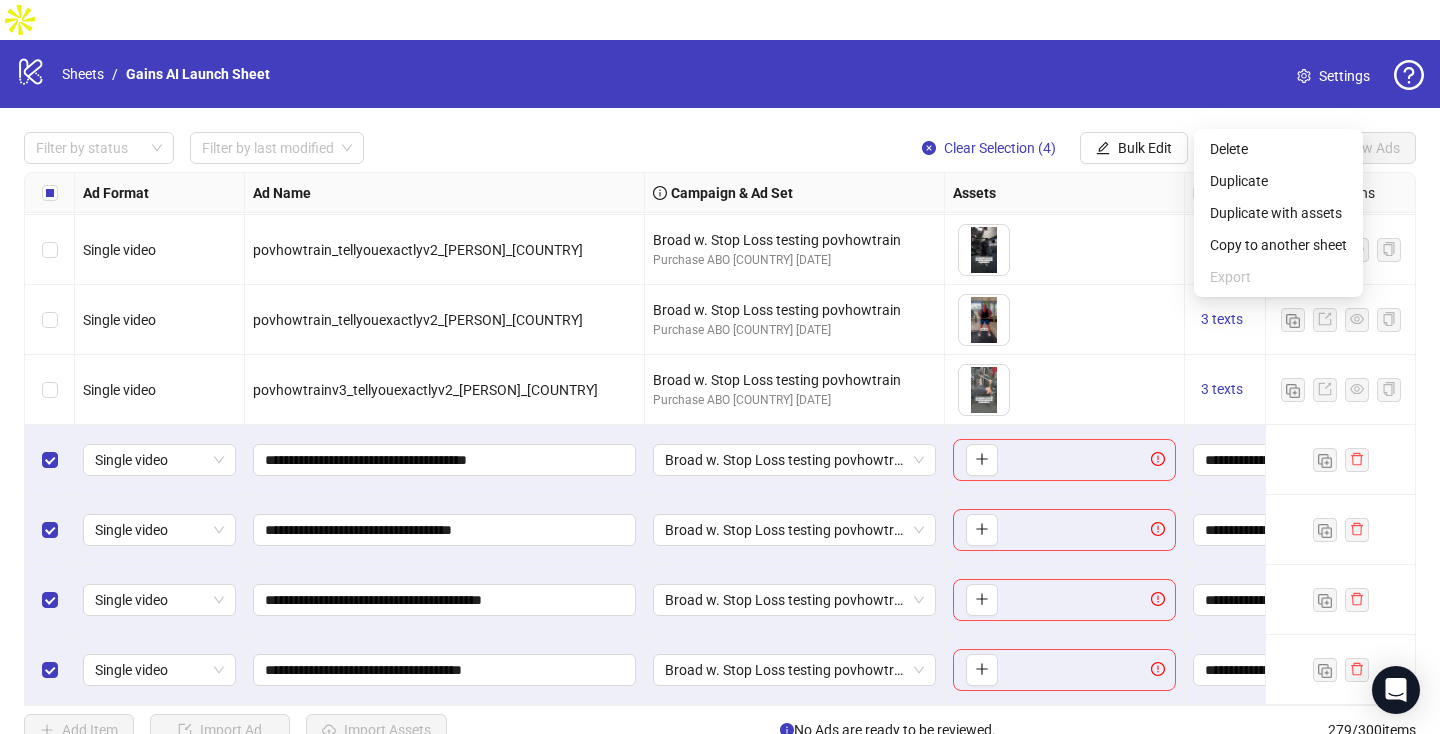 click on "Ad Format Ad Name Campaign & Ad Set Assets Headlines Primary Texts Descriptions Pixel ID Destination URL App Product Page ID Display URL Leadgen Form Product Set ID URL Params Call to Action Actions Single video didntrealize_questionsplan_[PERSON]_[REGION] Broad W. Stop Loss didntrealize Purchase [REGION] [DATE]
To pick up a draggable item, press the space bar.
While dragging, use the arrow keys to move the item.
Press space again to drop the item in its new position, or press escape to cancel.
3 texts 3 texts Single video povhowtrain_tellyouexactlyv2_[PERSON]_[COUNTRY] Broad w. Stop Loss testing povhowtrain Purchase ABO [COUNTRY] [DATE]
To pick up a draggable item, press the space bar.
While dragging, use the arrow keys to move the item.
Press space again to drop the item in its new position, or press escape to cancel.
3 texts 3 texts Single video povhowtrain_tellyouexactlyv2_[PERSON]_[COUNTRY] Broad w. Stop Loss testing povhowtrain Purchase ABO [COUNTRY] [DATE] 3 texts 3 texts Single video Purchase ABO [COUNTRY] [DATE] + 2" at bounding box center [720, 439] 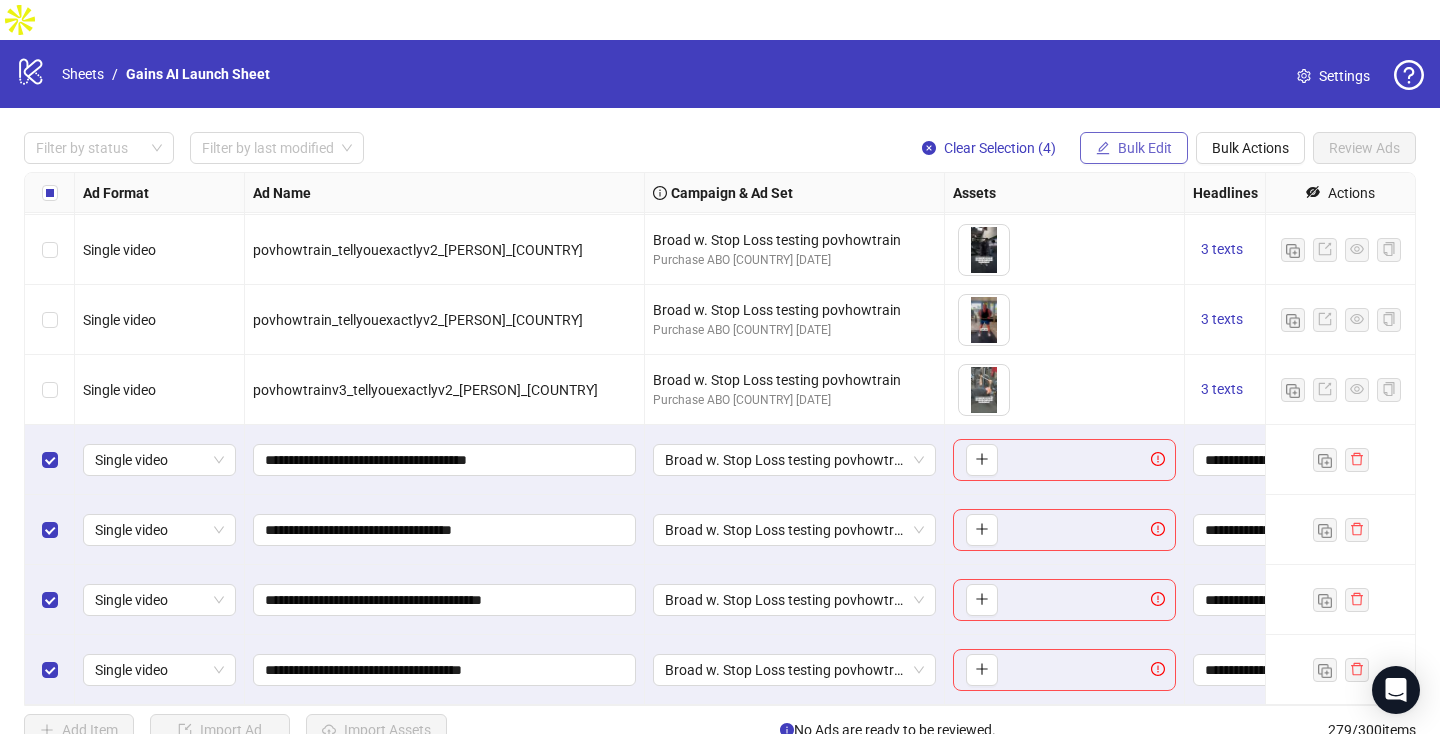 click on "Bulk Edit" at bounding box center [1134, 148] 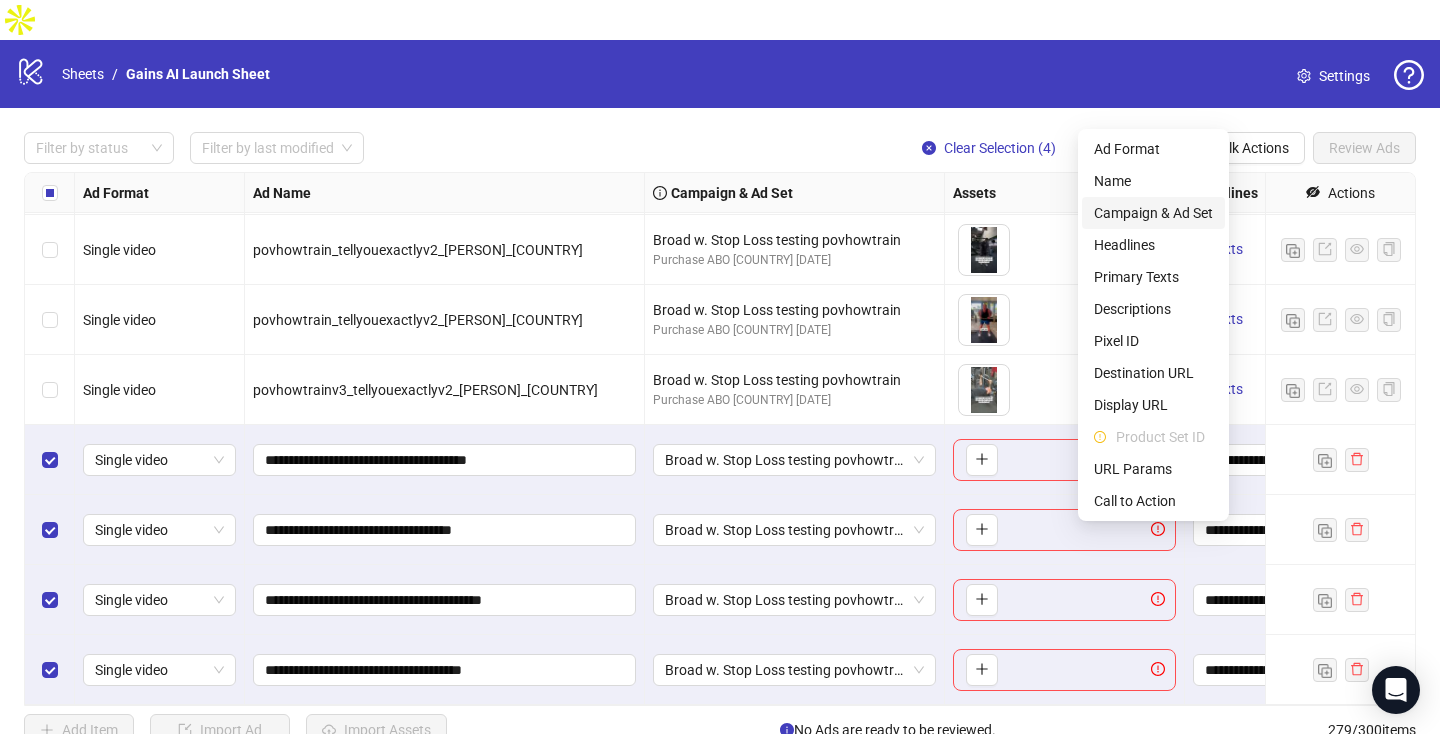 click on "Campaign & Ad Set" at bounding box center [1153, 213] 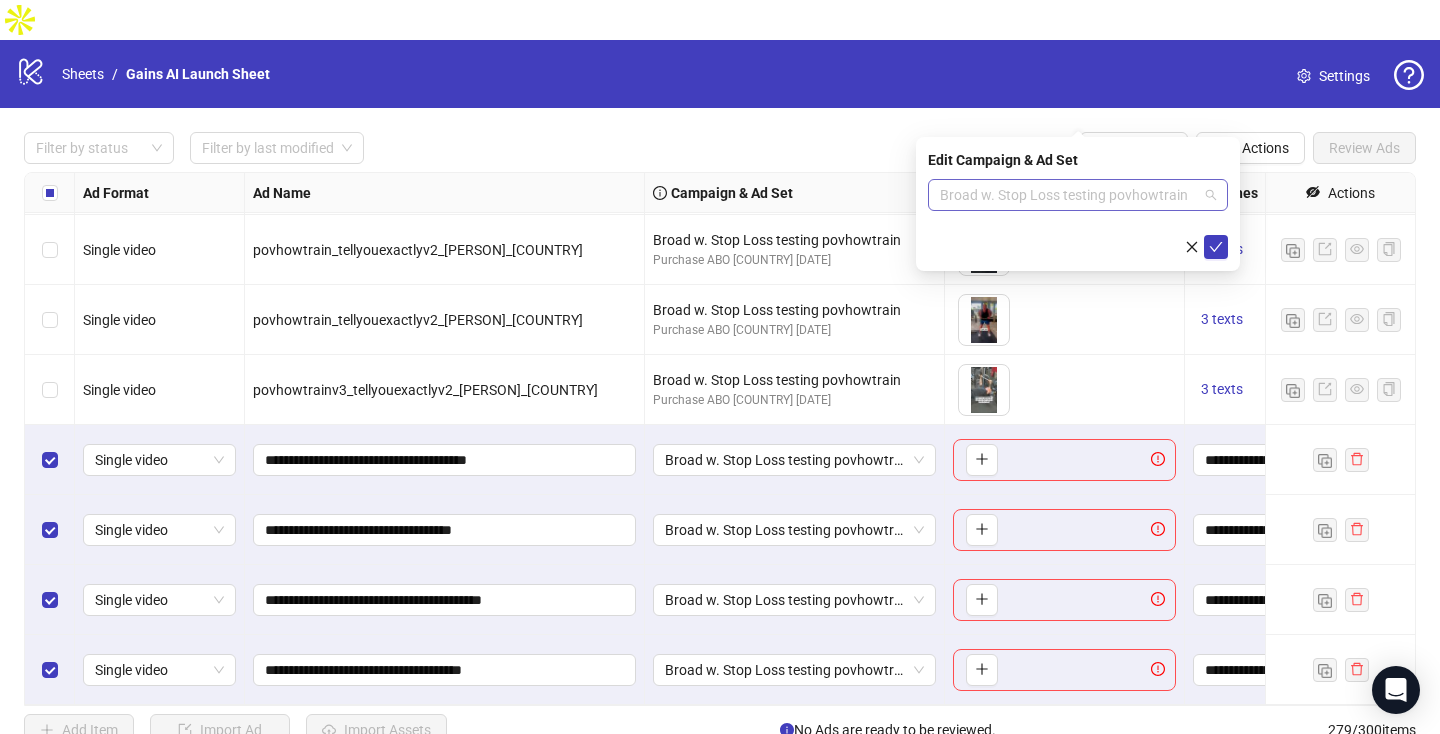 click on "Broad w. Stop Loss testing povhowtrain" at bounding box center [1078, 195] 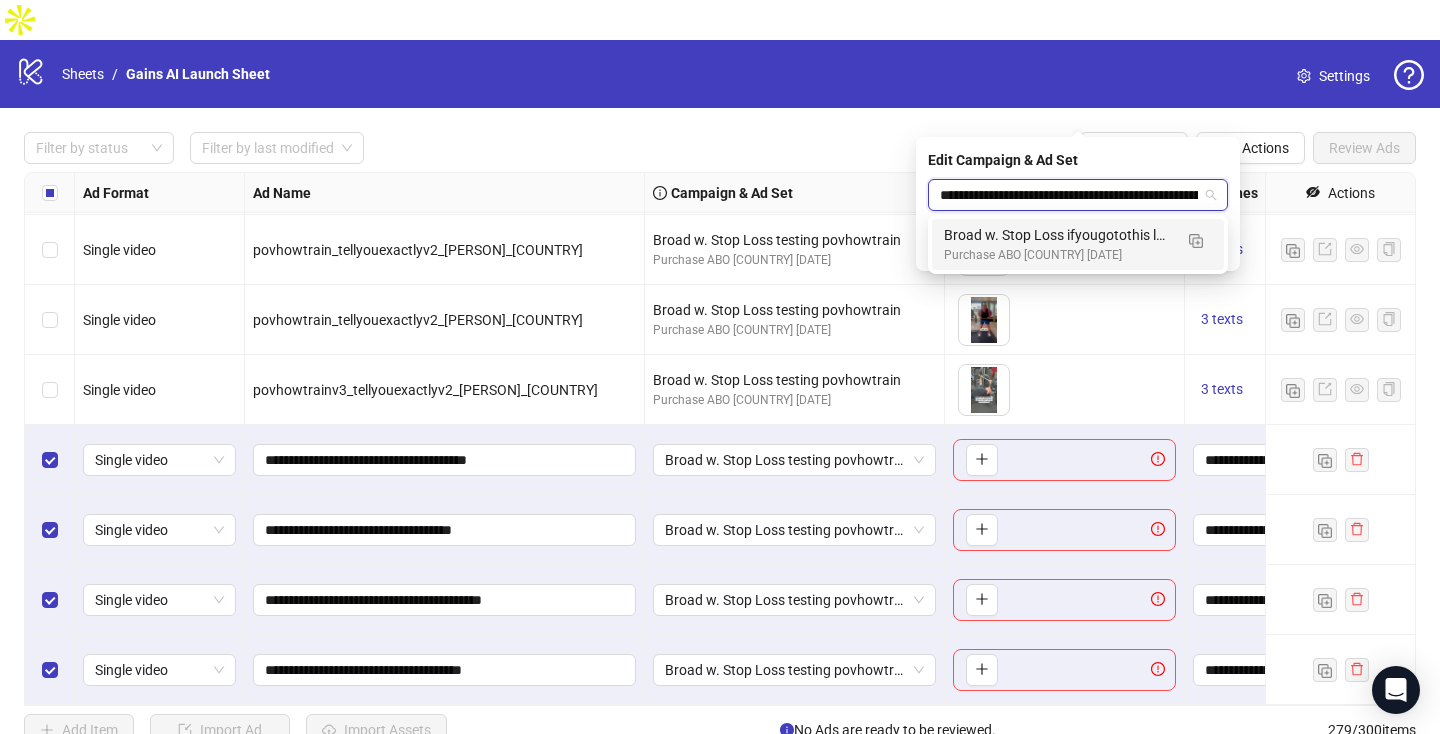 scroll, scrollTop: 0, scrollLeft: 171, axis: horizontal 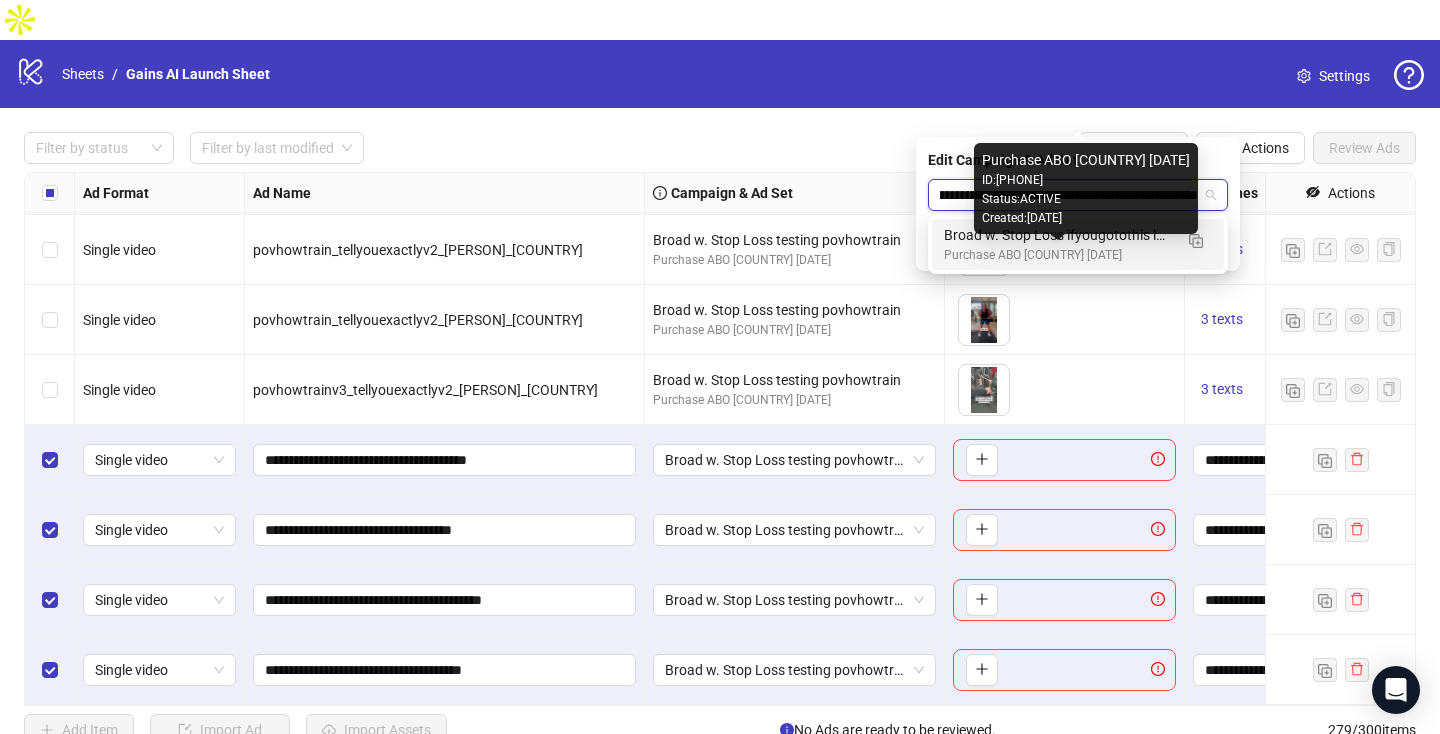 click on "Purchase ABO [COUNTRY] [DATE]" at bounding box center [1058, 255] 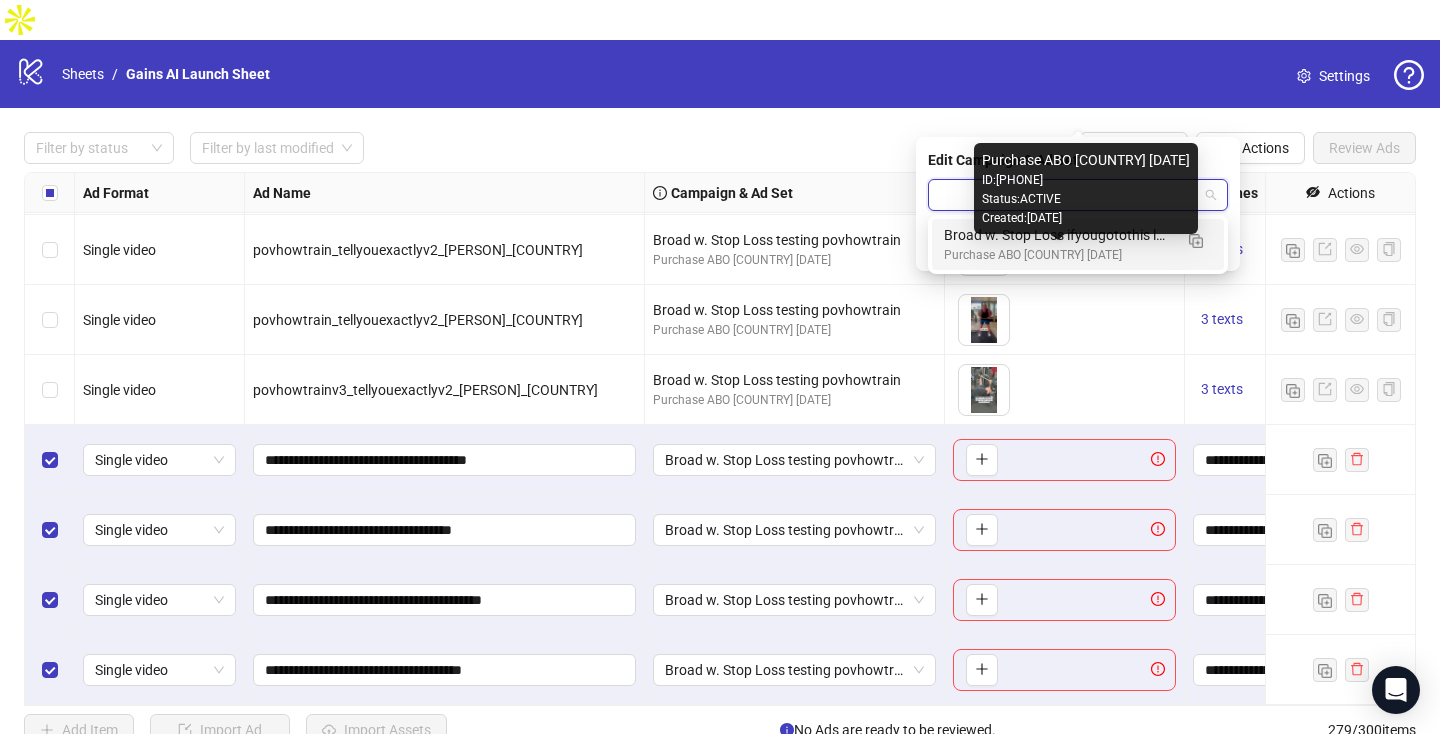 scroll, scrollTop: 0, scrollLeft: 0, axis: both 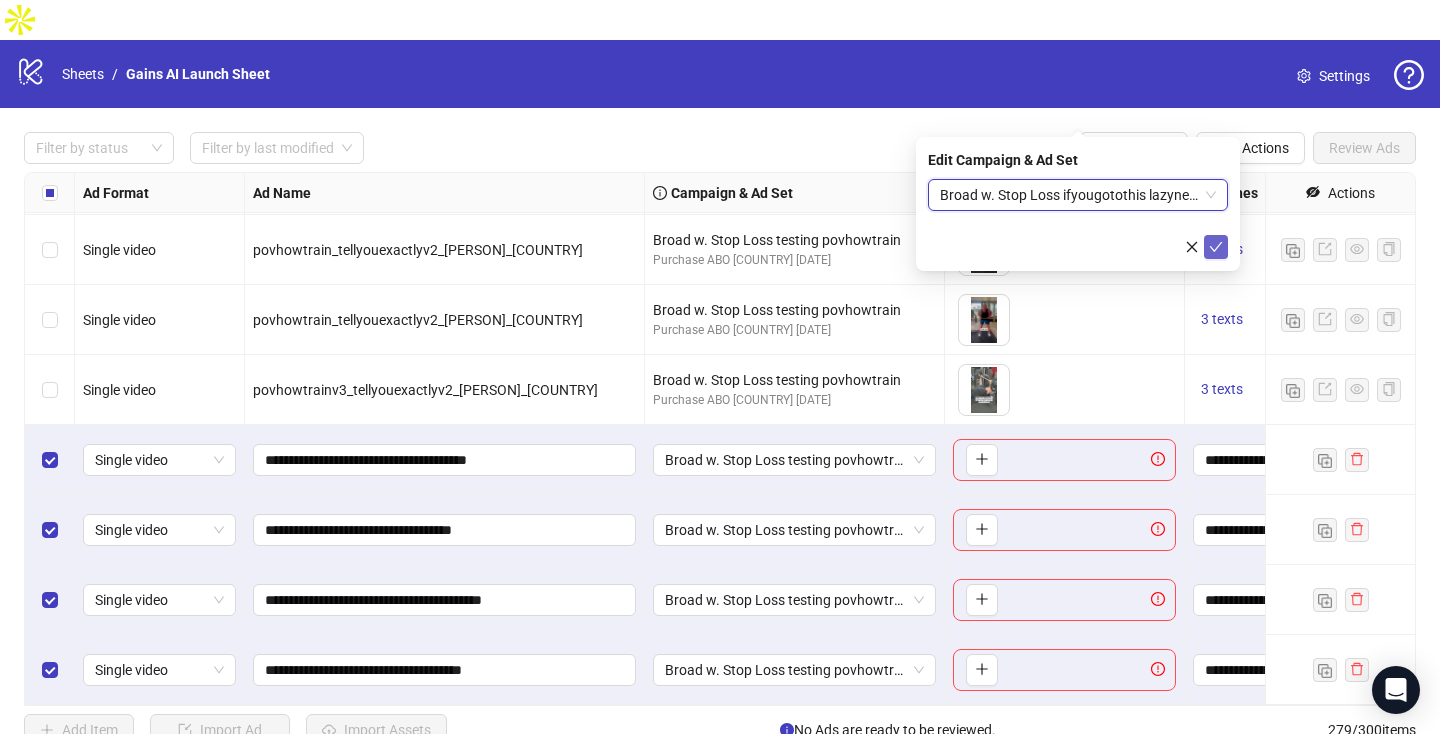click at bounding box center [1216, 247] 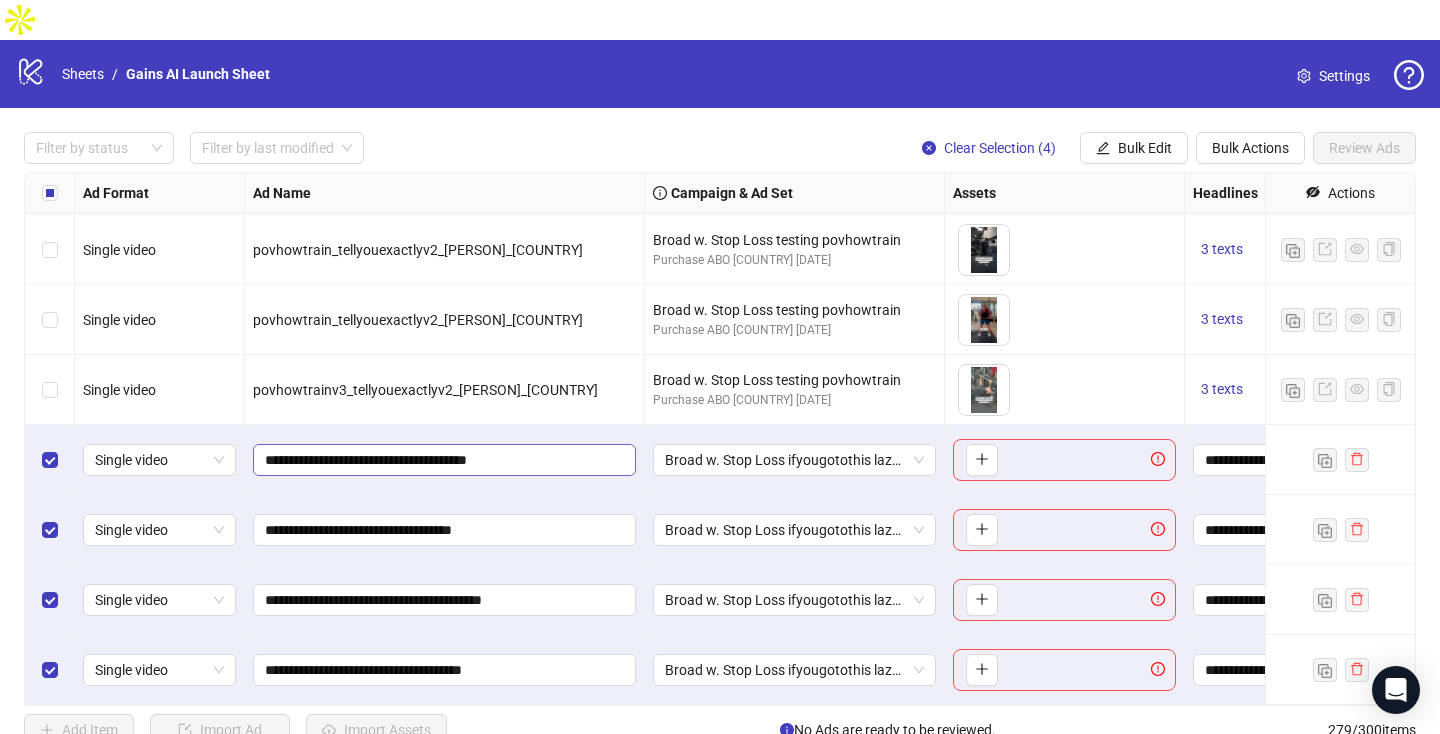 click on "**********" at bounding box center (444, 460) 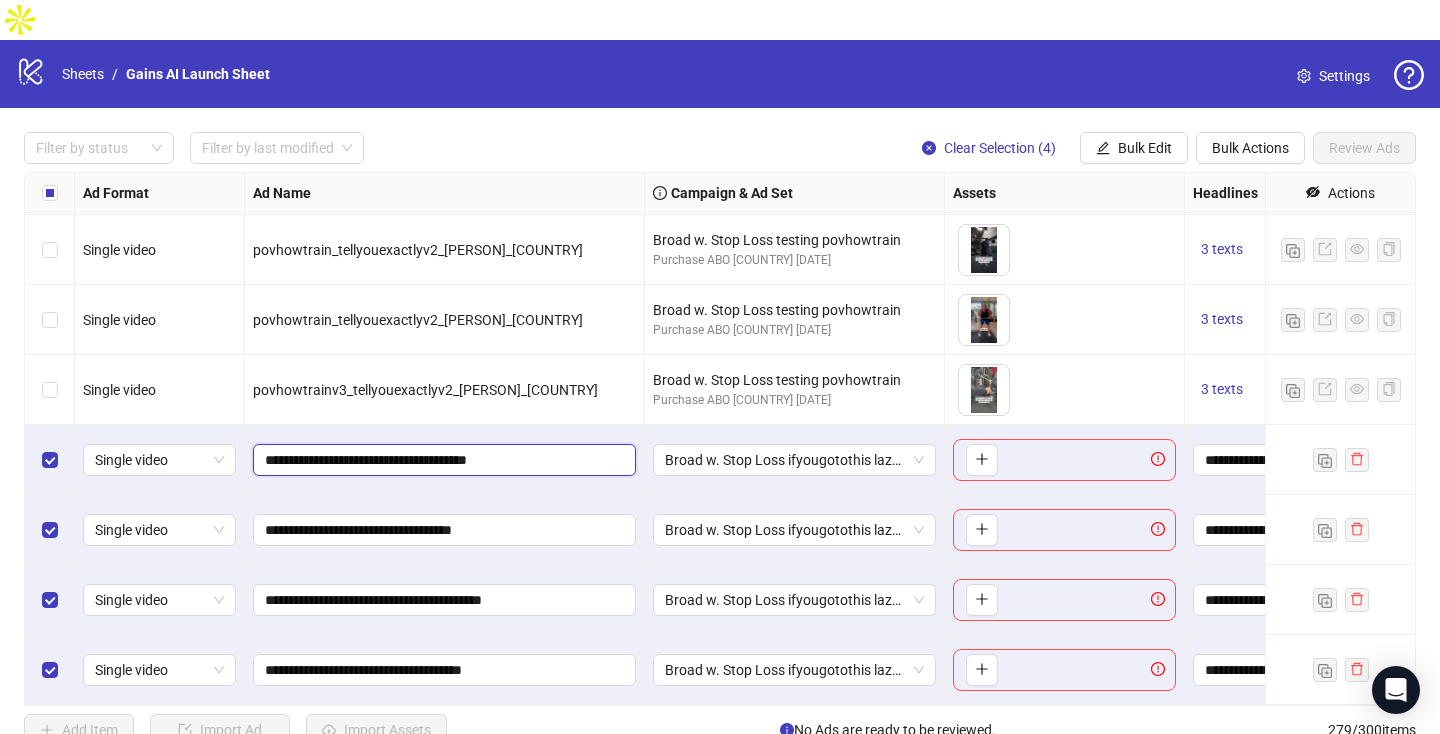 click on "**********" at bounding box center [442, 460] 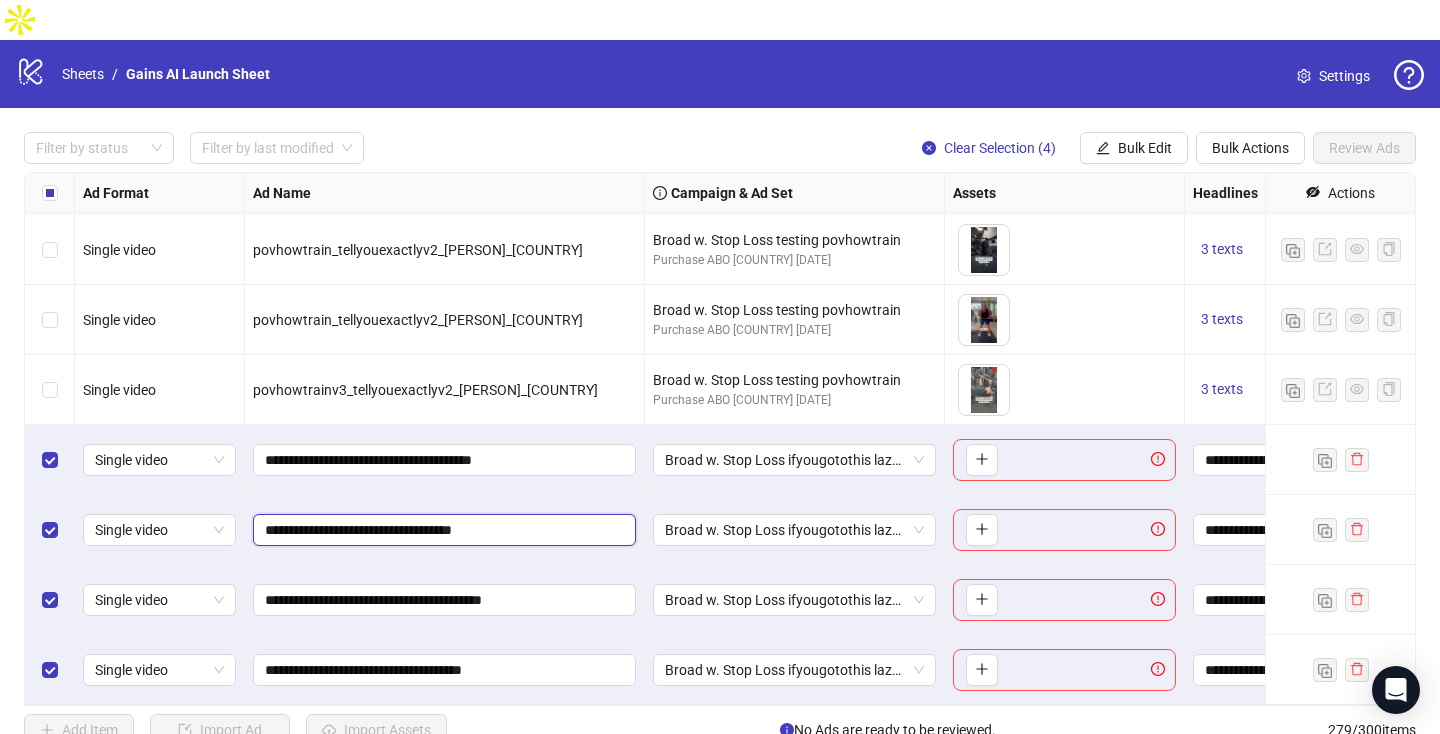 click on "**********" at bounding box center (442, 530) 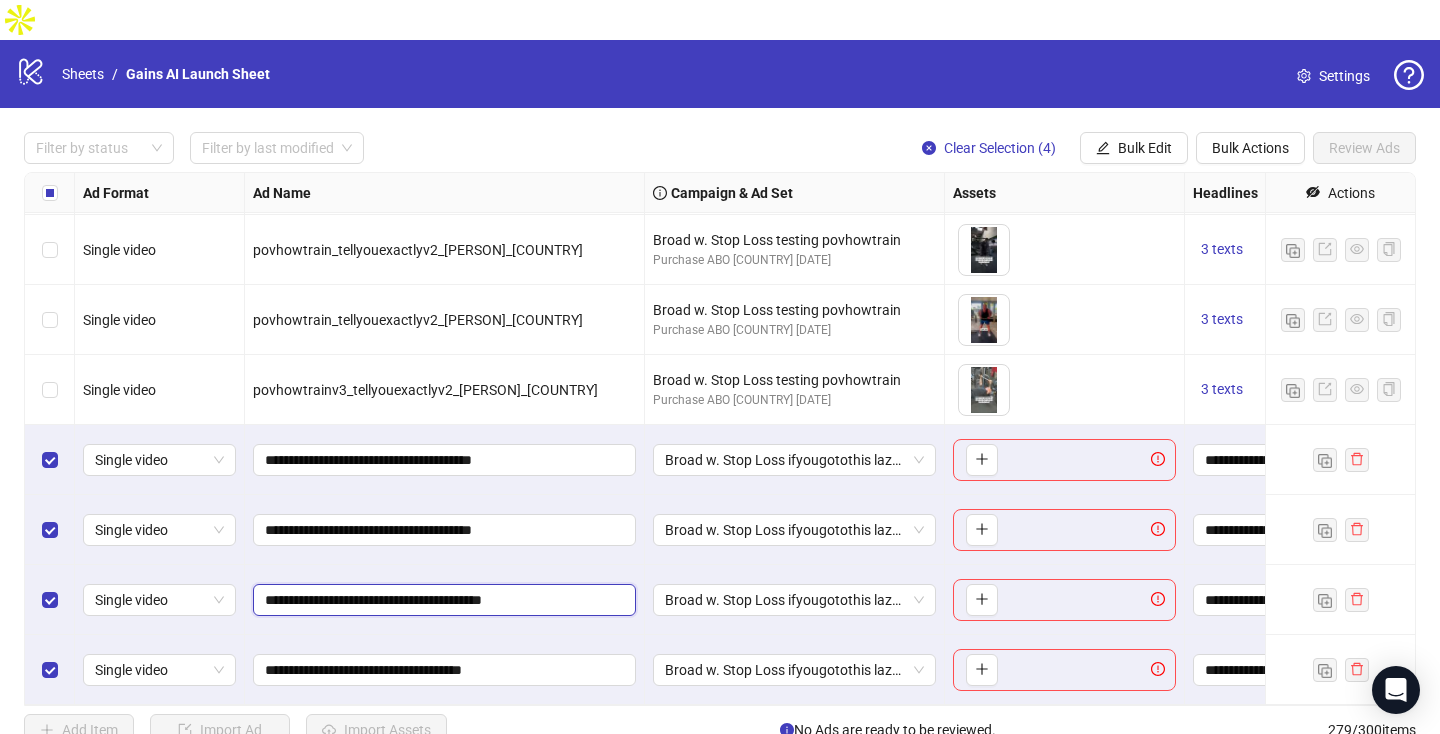click on "**********" at bounding box center (442, 600) 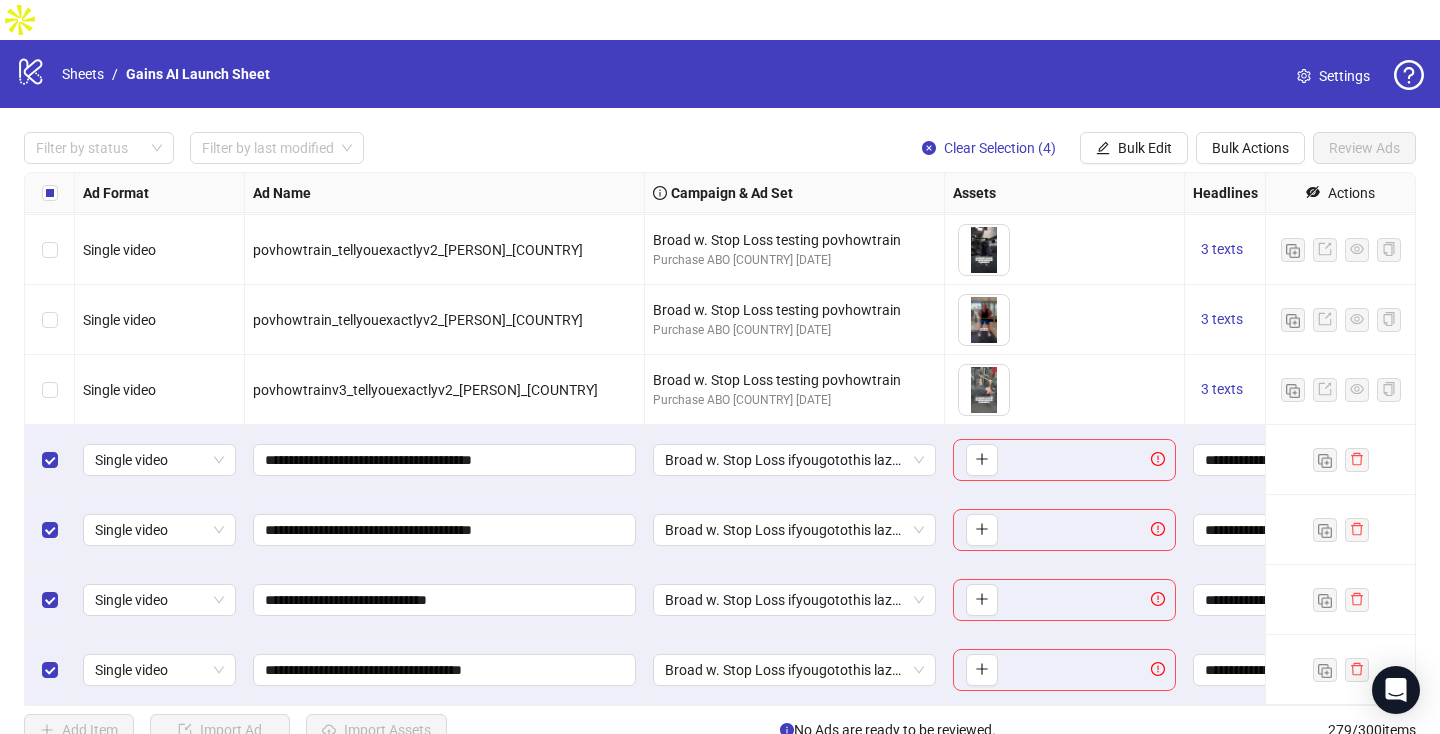 click on "**********" at bounding box center (445, 670) 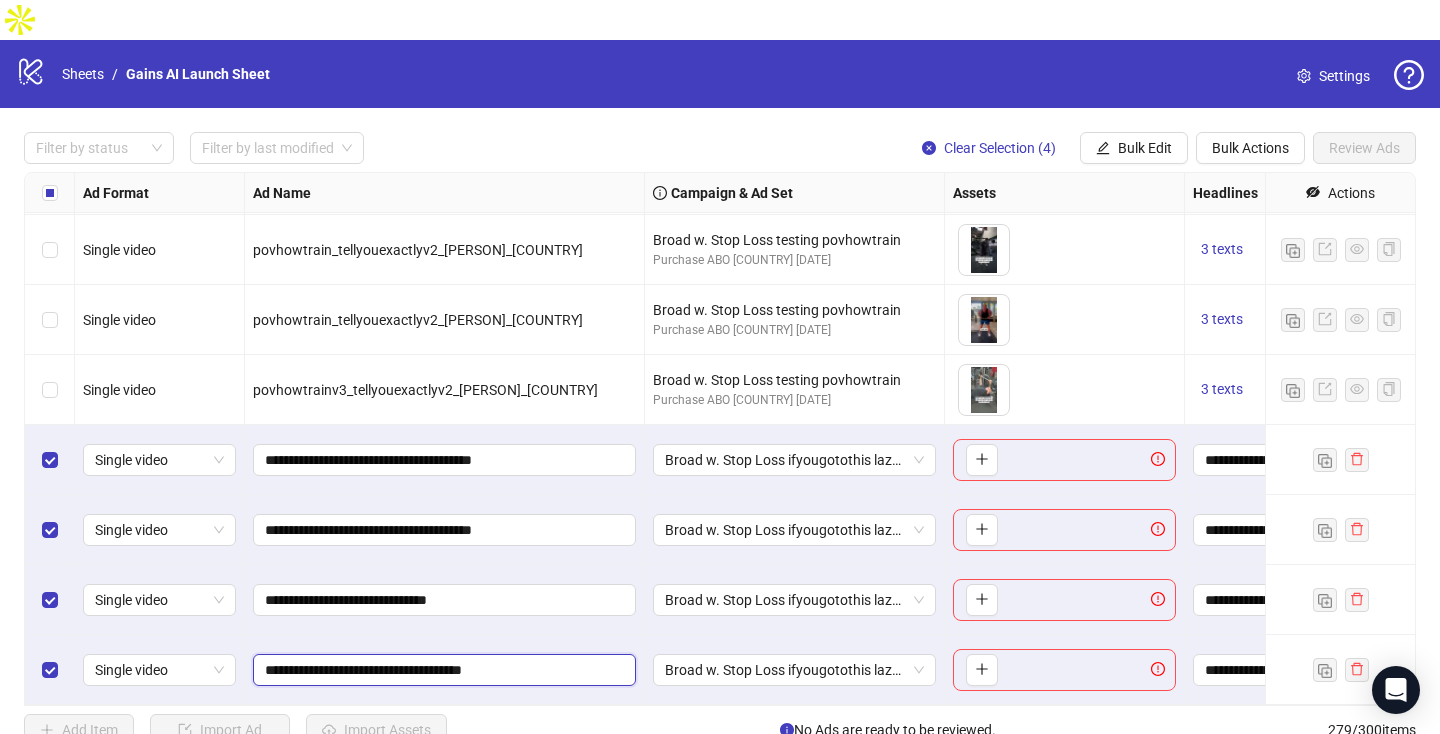 click on "**********" at bounding box center [442, 670] 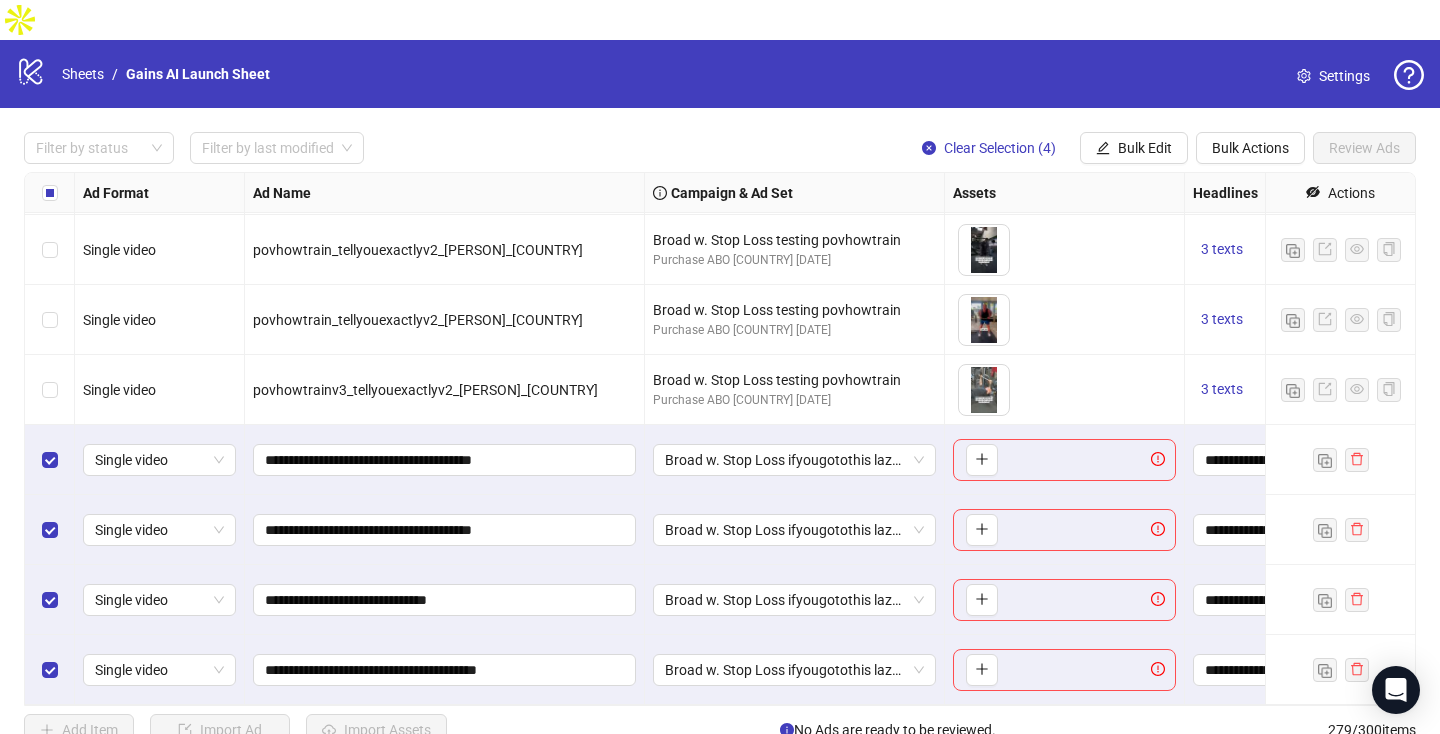 click on "**********" at bounding box center (445, 670) 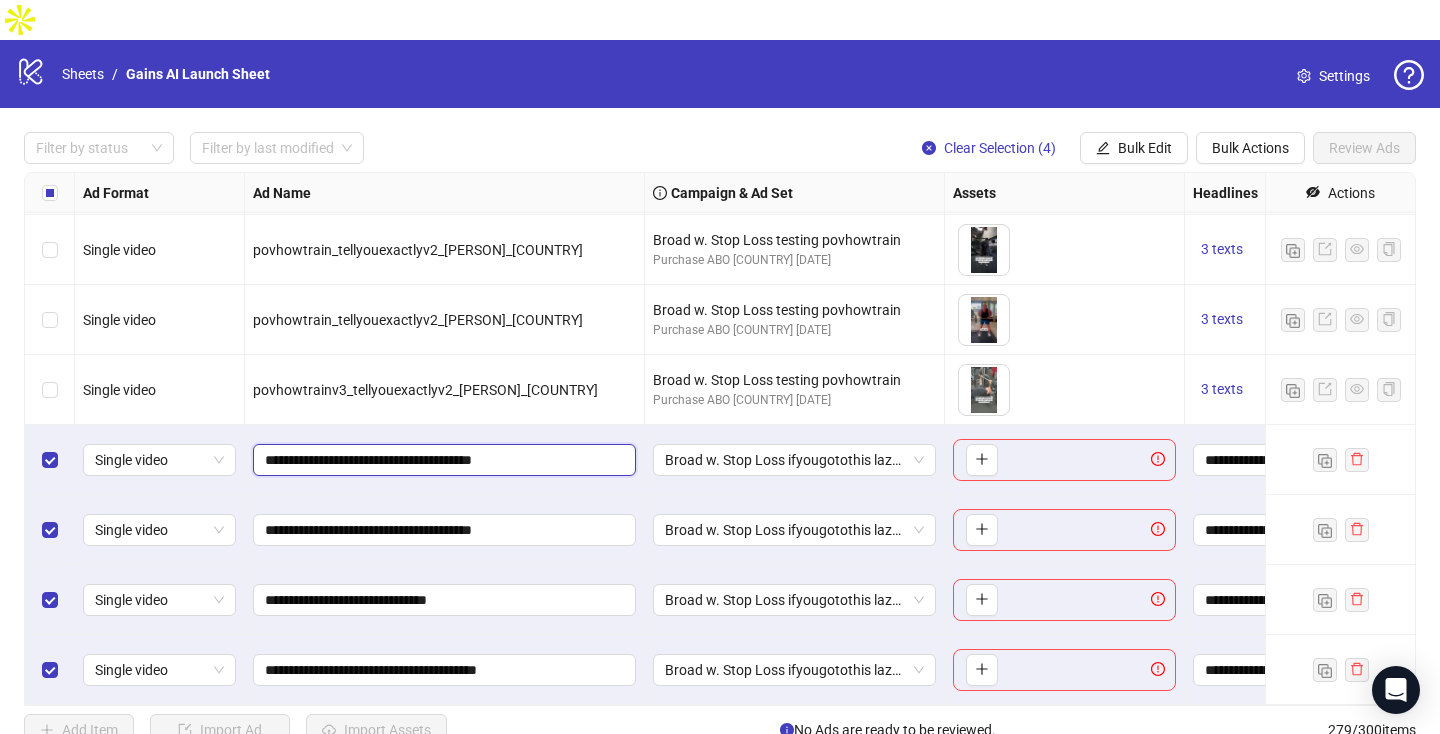click on "**********" at bounding box center (442, 460) 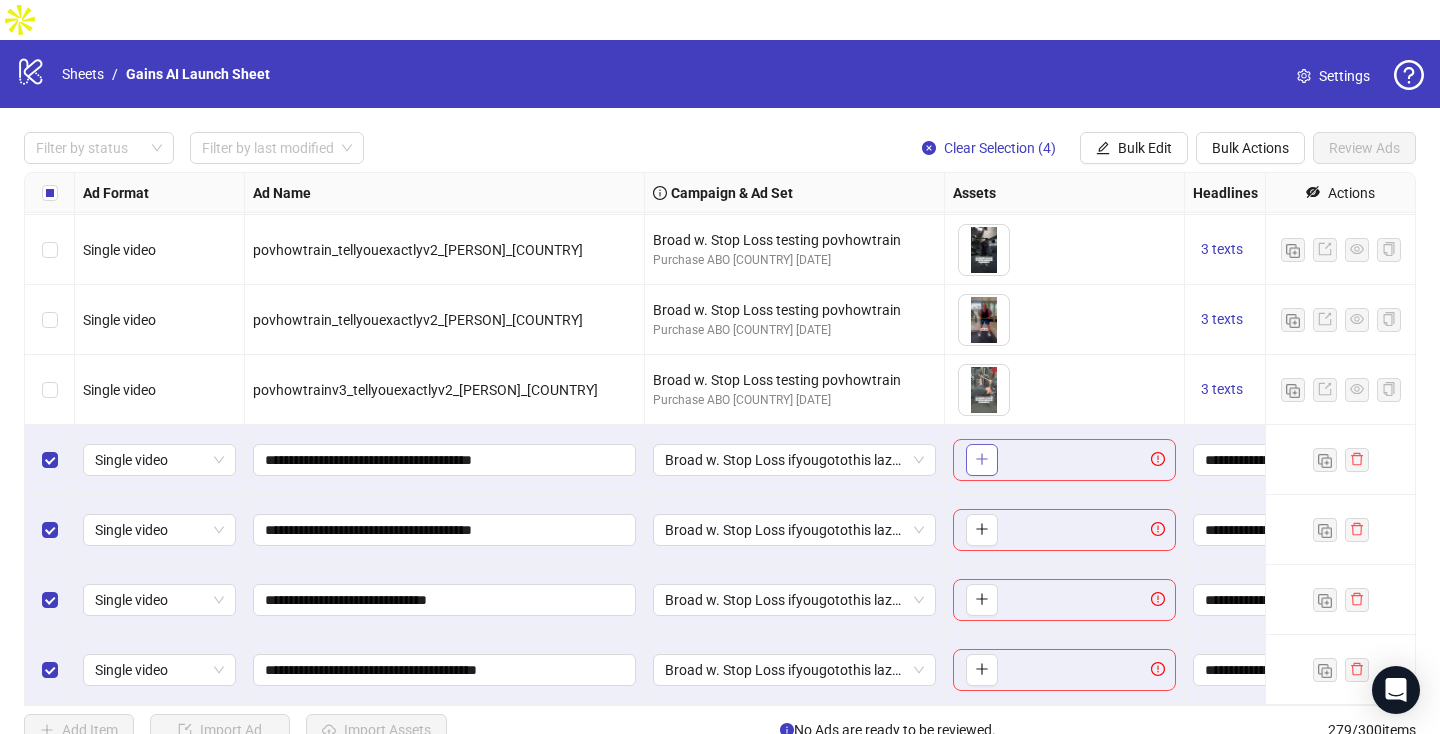 click at bounding box center (982, 459) 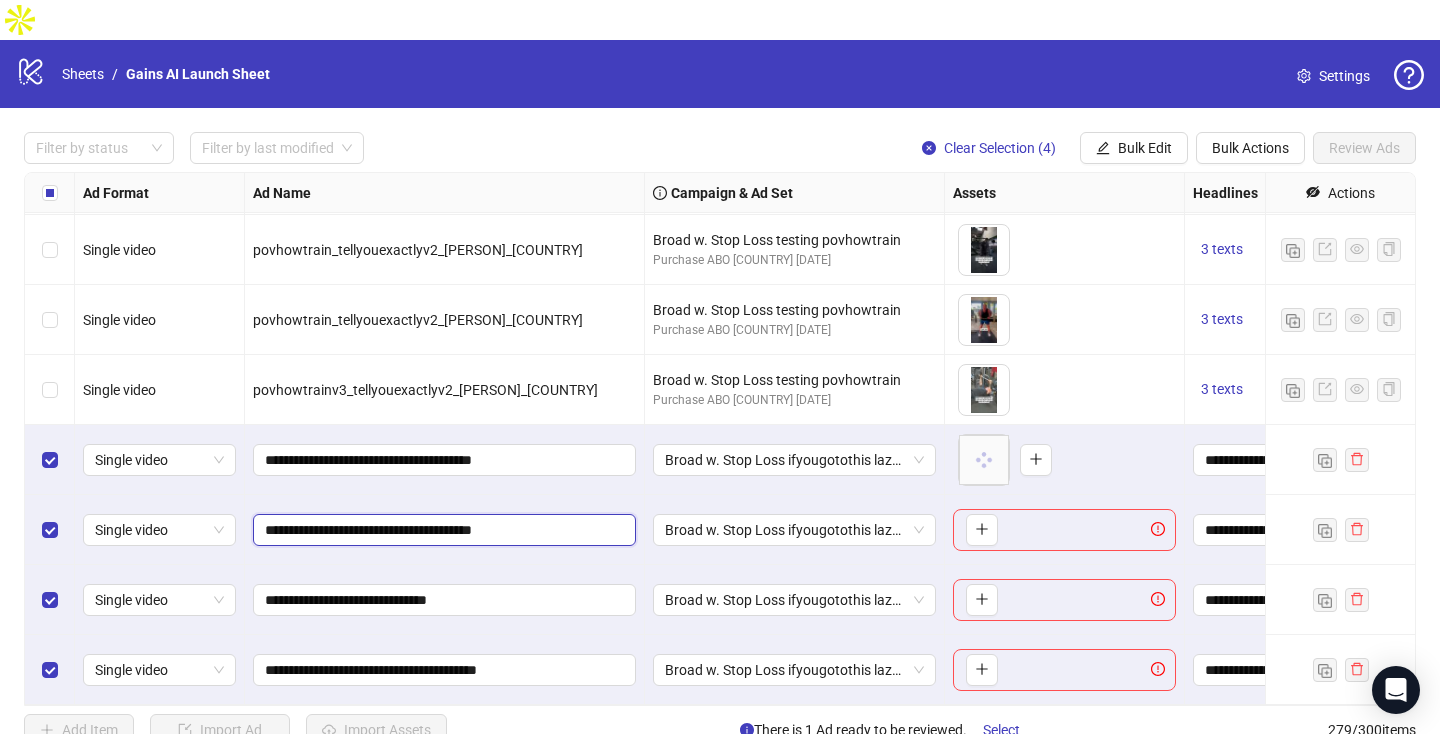 click on "**********" at bounding box center [442, 530] 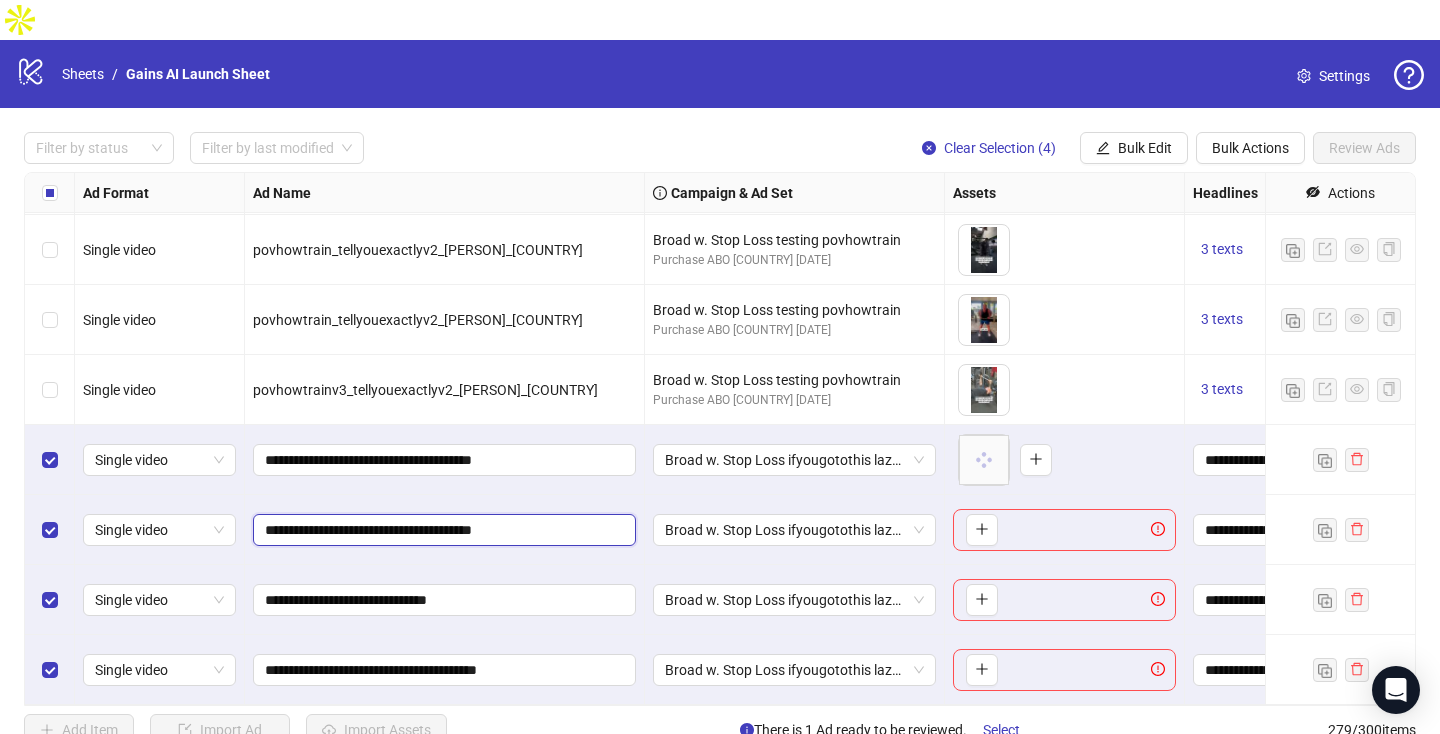 click on "**********" at bounding box center (442, 530) 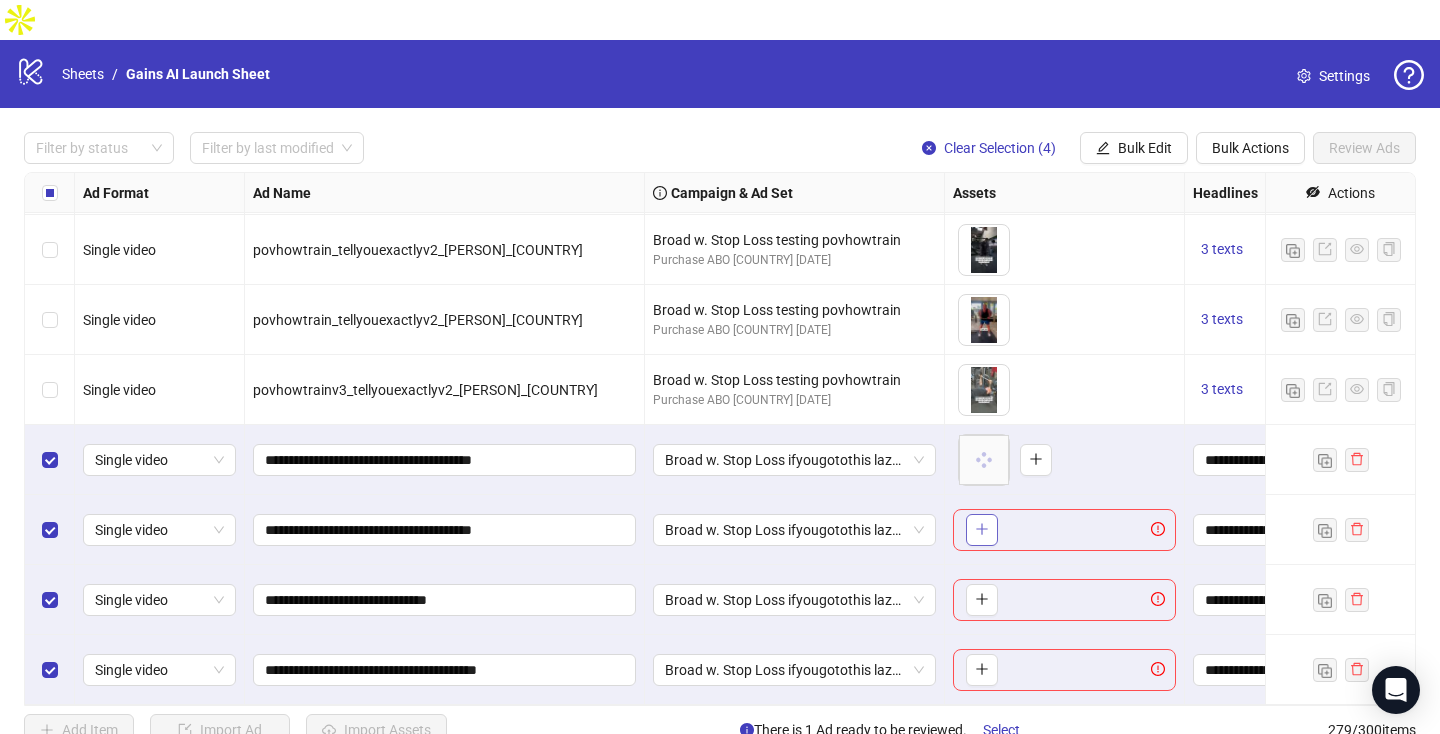 click at bounding box center [982, 530] 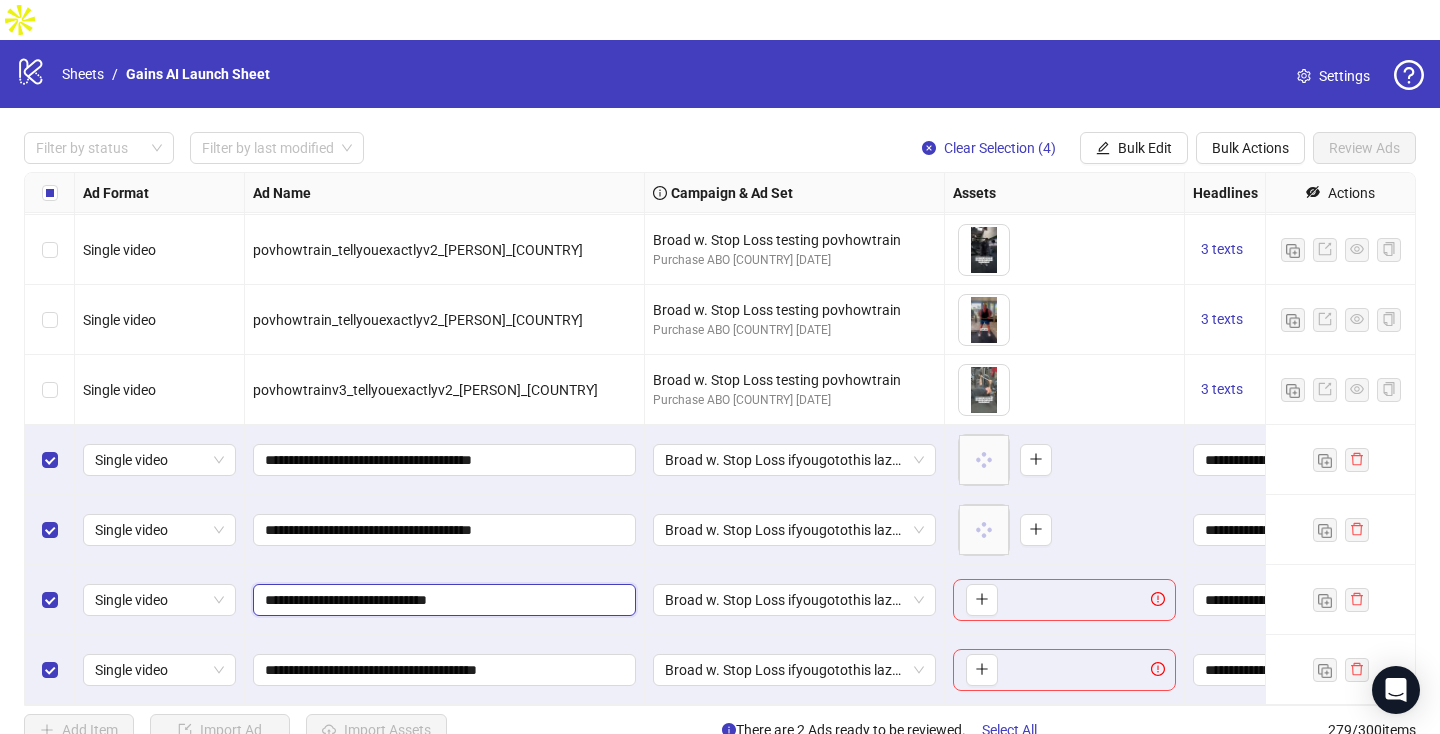 click on "**********" at bounding box center [442, 600] 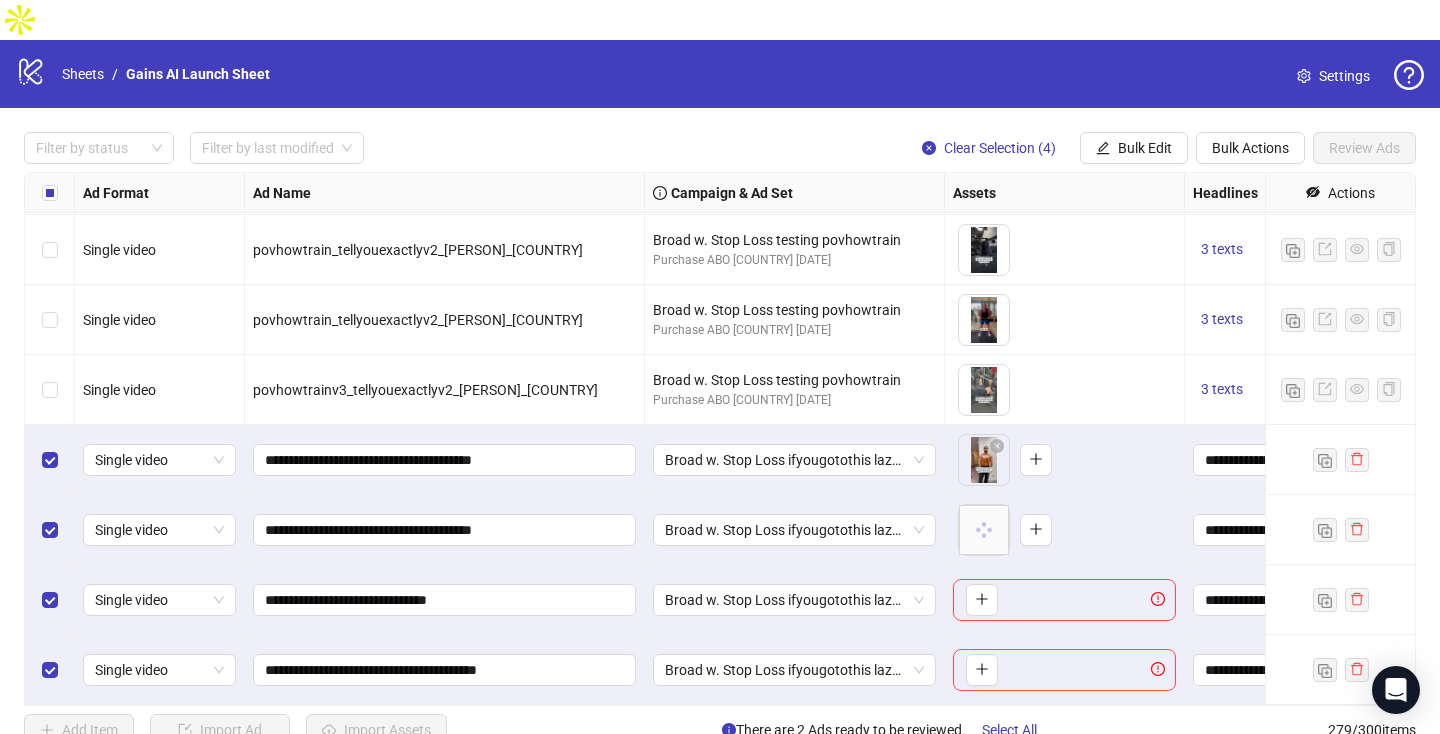 click on "To pick up a draggable item, press the space bar.
While dragging, use the arrow keys to move the item.
Press space again to drop the item in its new position, or press escape to cancel." at bounding box center (978, 600) 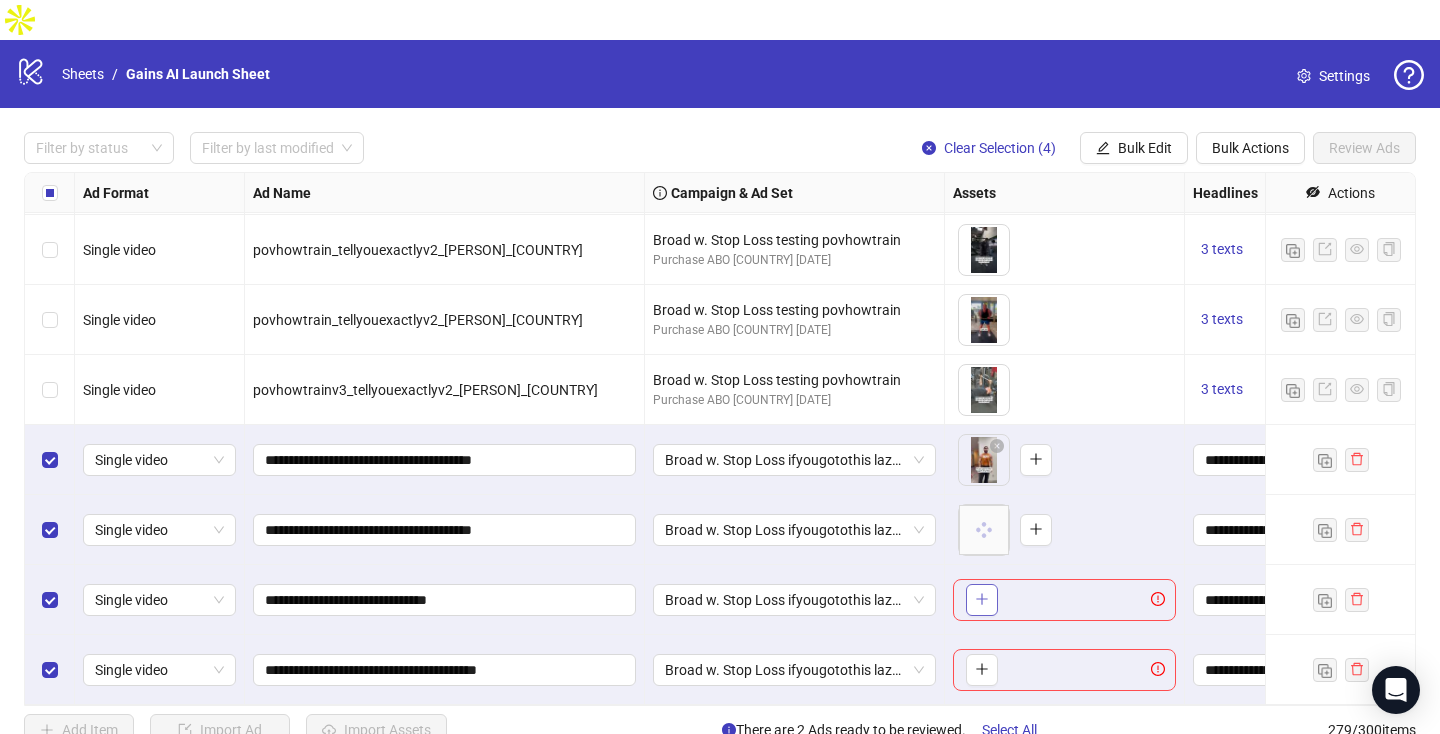 click at bounding box center (982, 599) 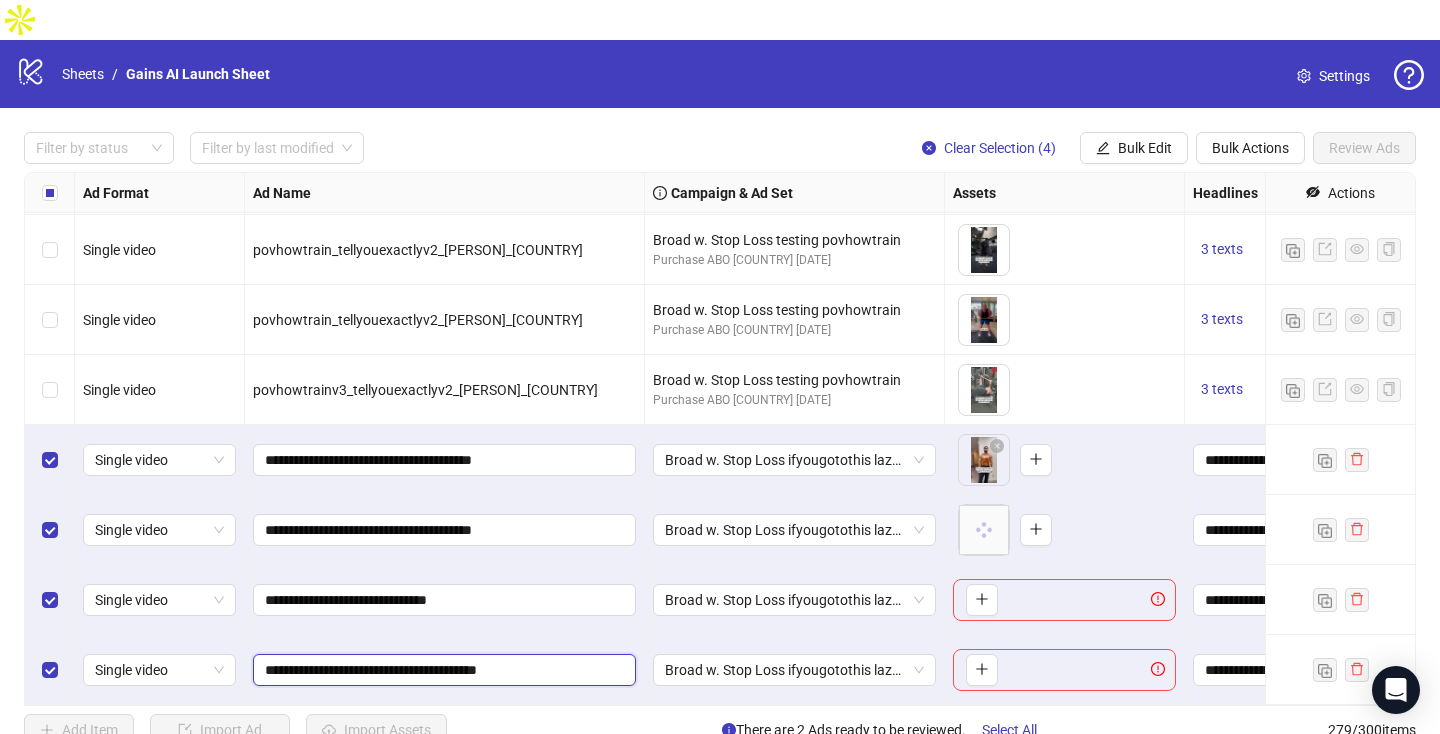 click on "**********" at bounding box center (442, 670) 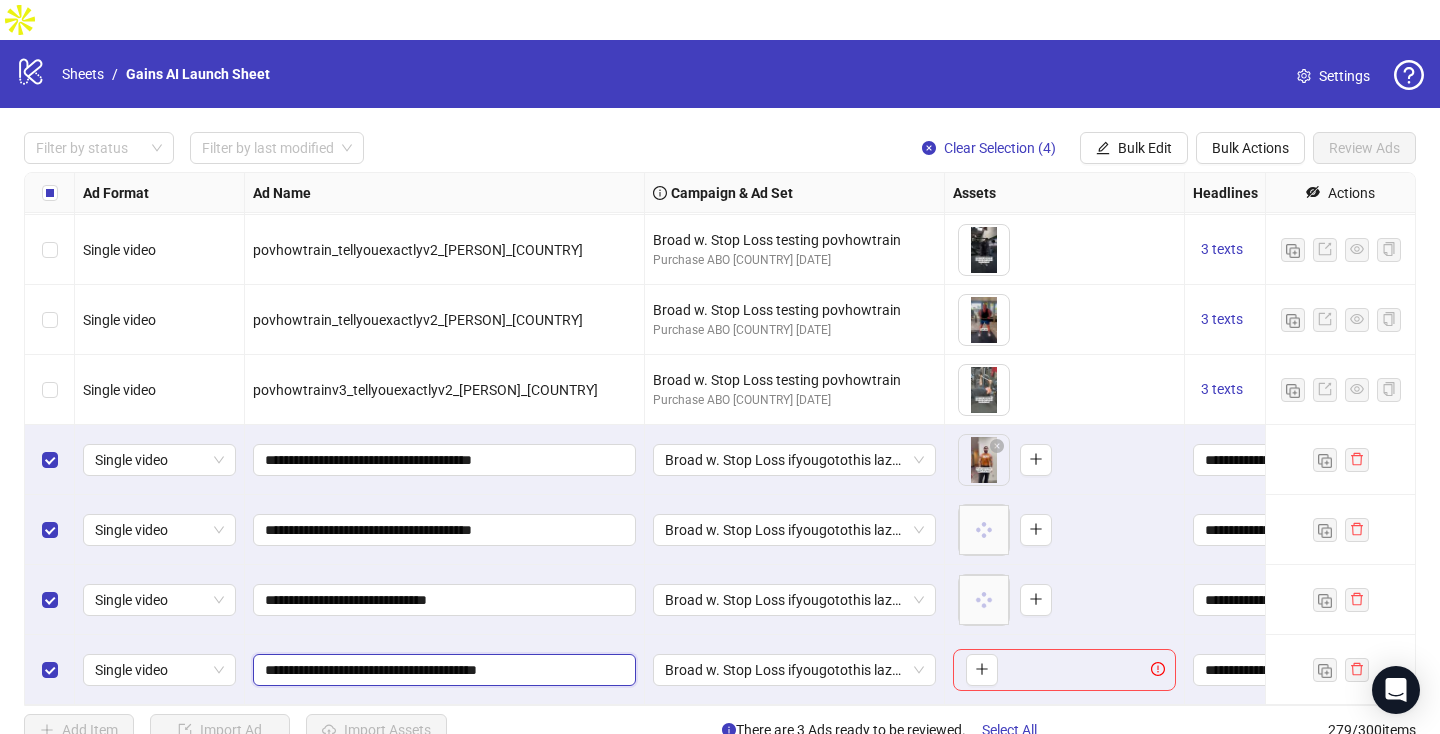 click on "**********" at bounding box center (442, 670) 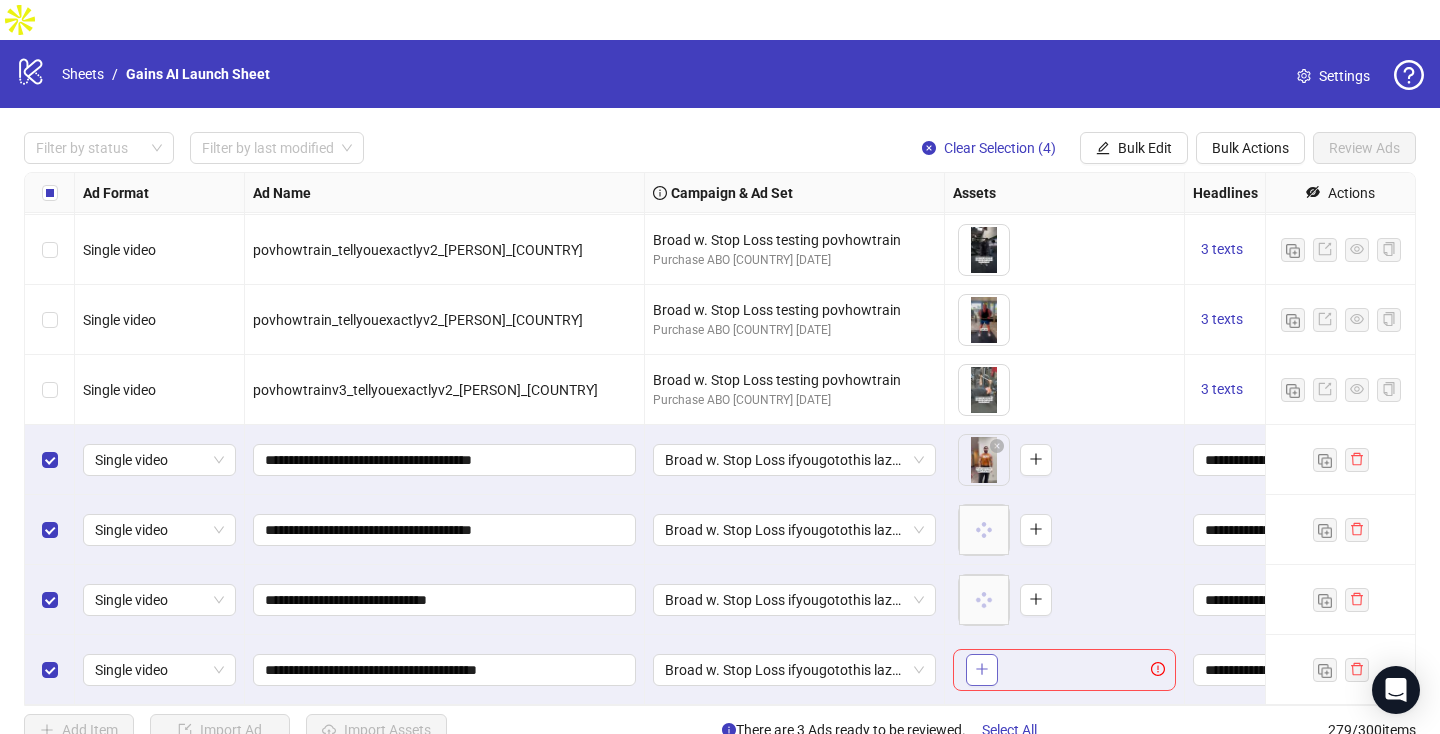 click at bounding box center (982, 669) 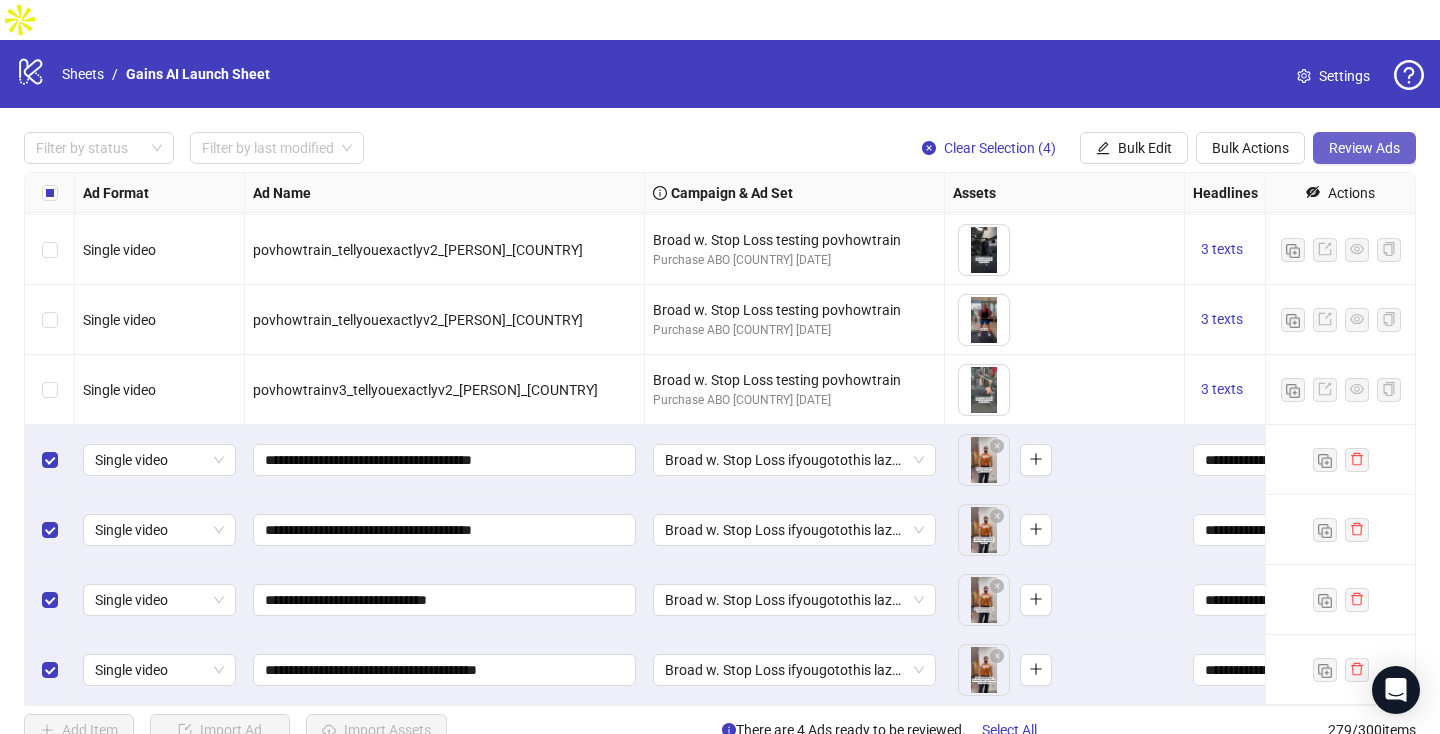 click on "Review Ads" at bounding box center (1364, 148) 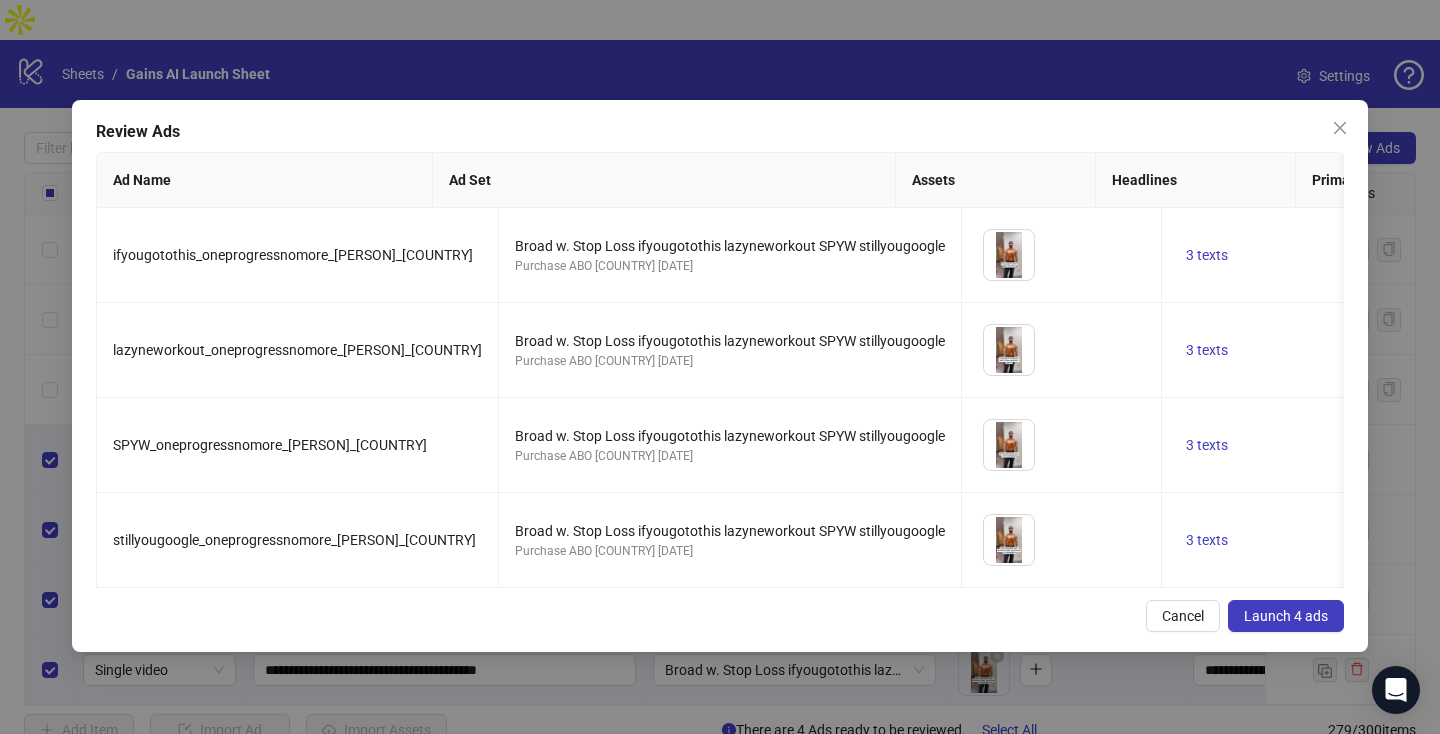 click on "Launch 4 ads" at bounding box center [1286, 616] 